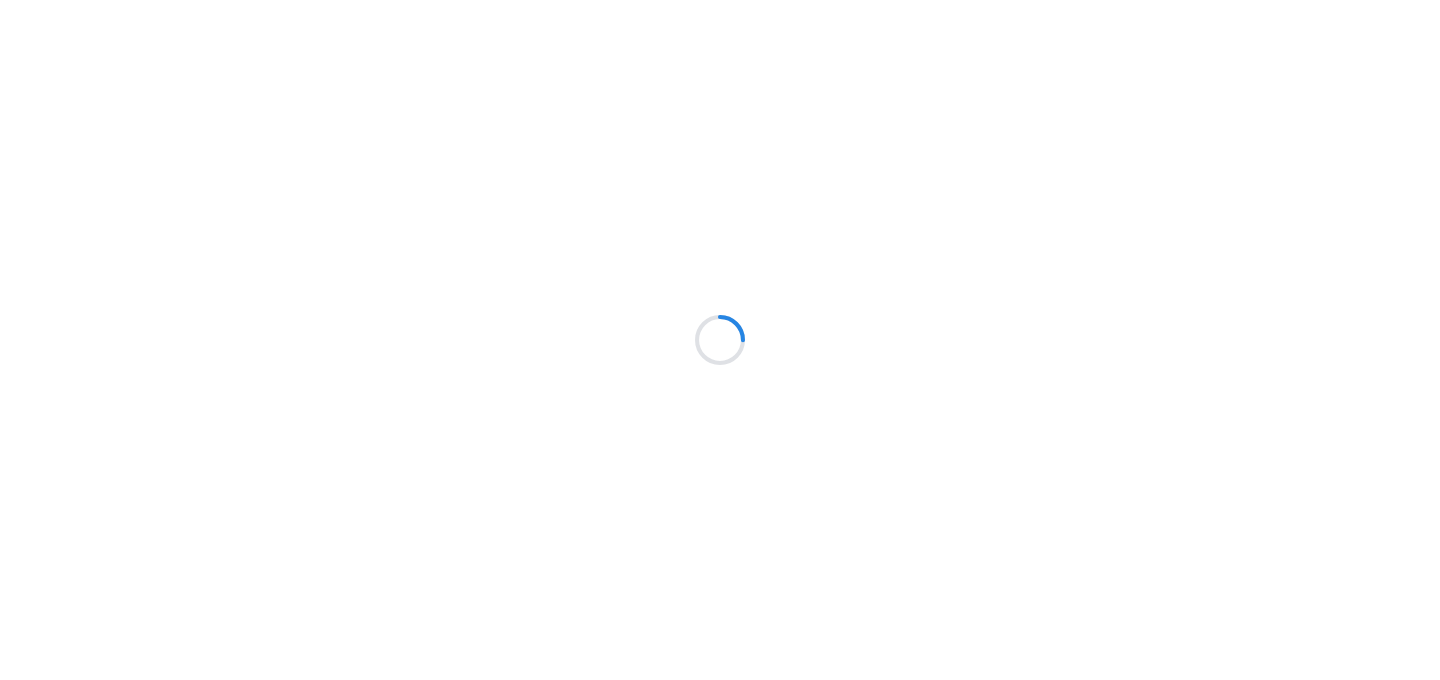 scroll, scrollTop: 0, scrollLeft: 0, axis: both 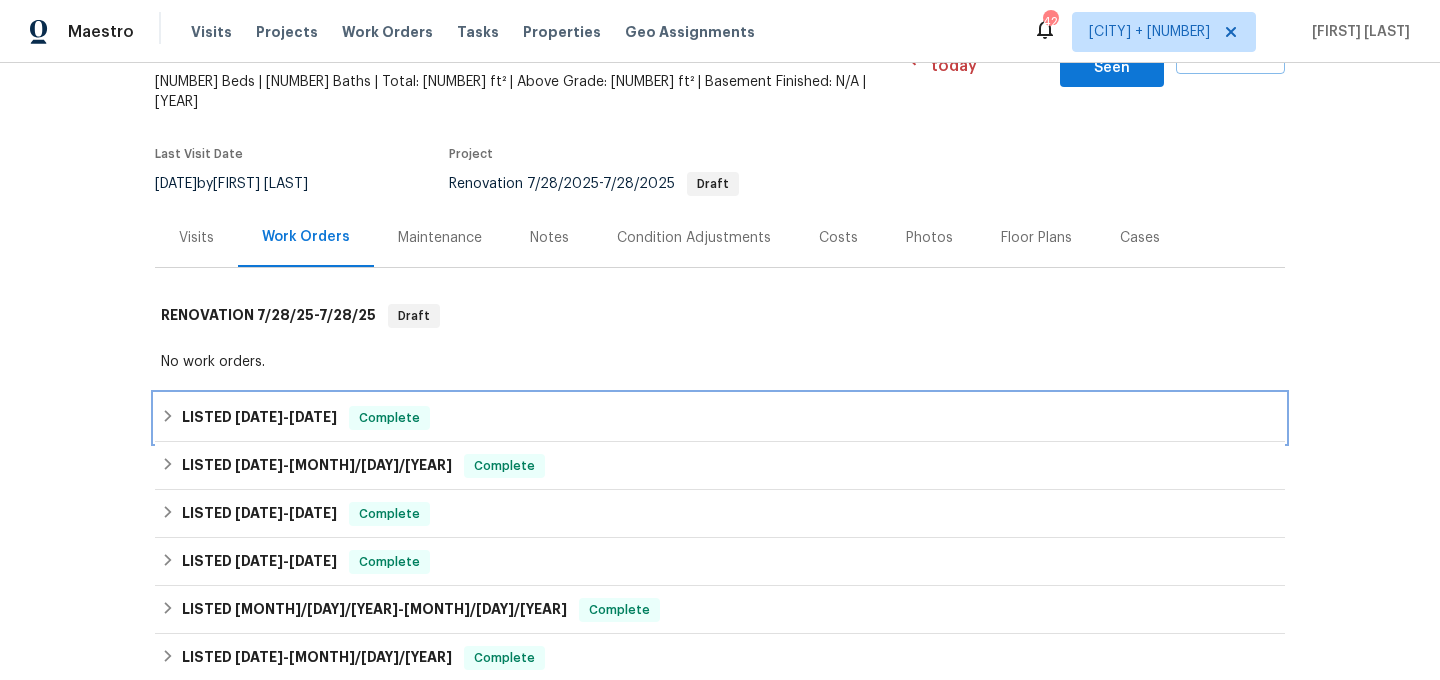 click on "LISTED   7/24/25  -  8/1/25 Complete" at bounding box center [720, 418] 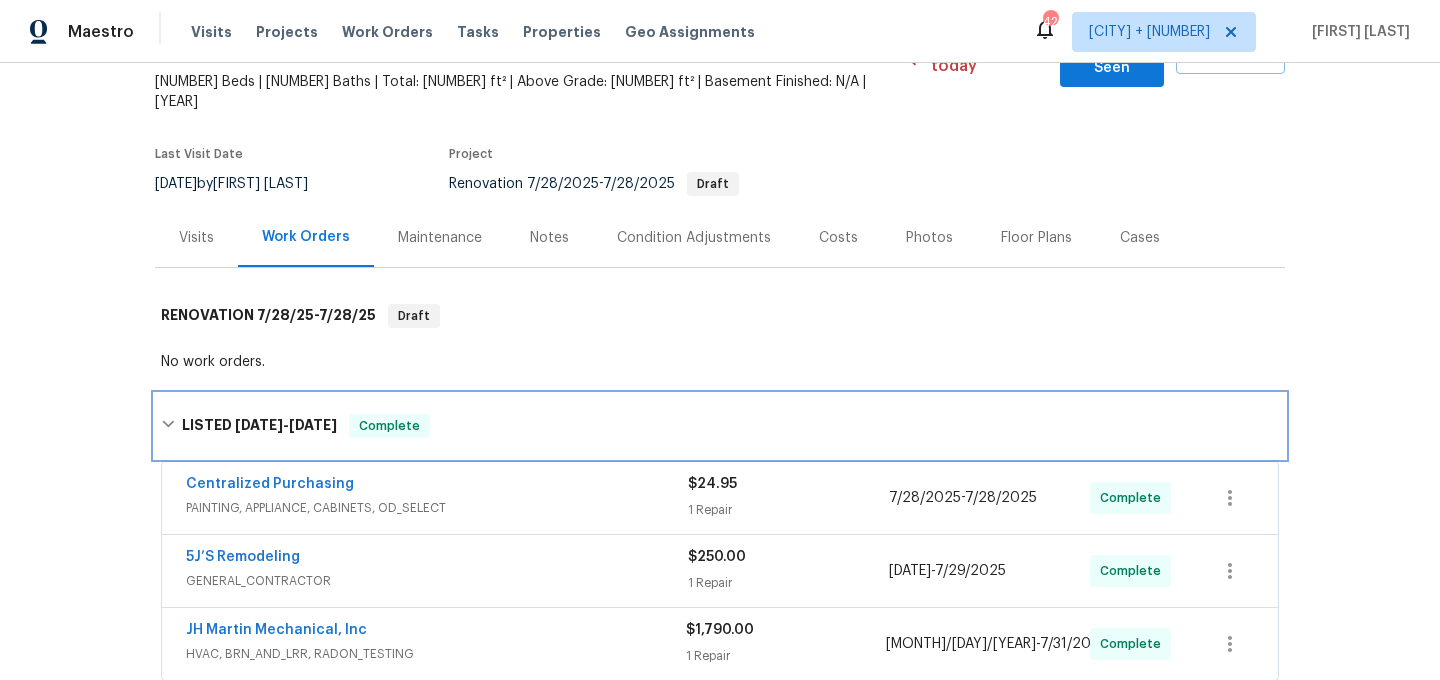 scroll, scrollTop: 255, scrollLeft: 0, axis: vertical 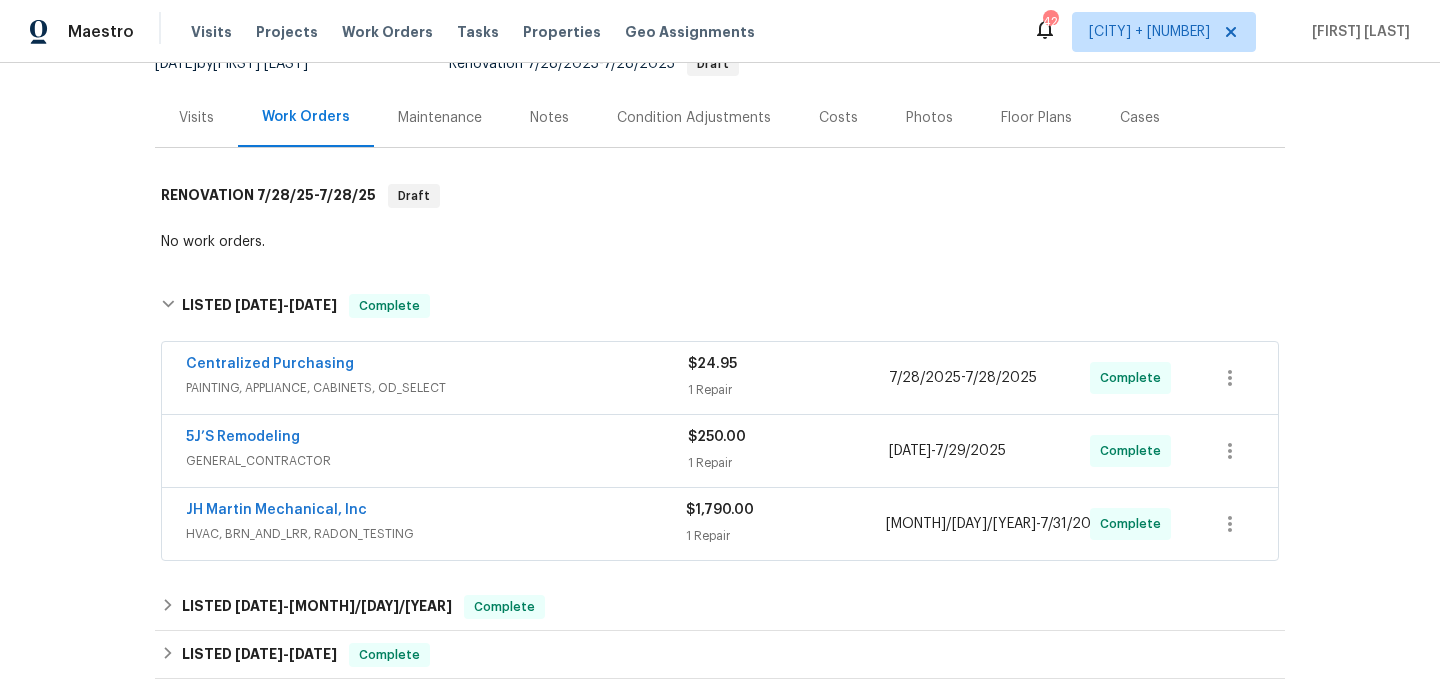 click on "PAINTING, APPLIANCE, CABINETS, OD_SELECT" at bounding box center [437, 388] 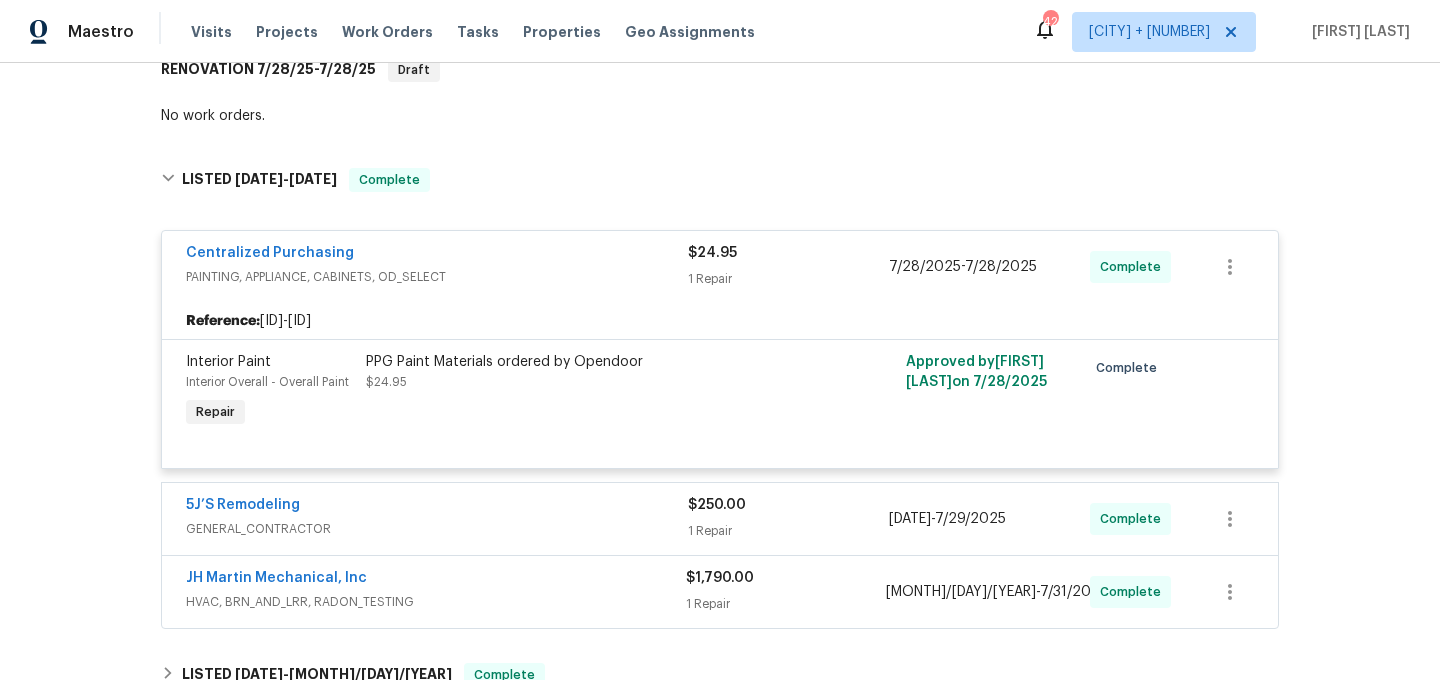 scroll, scrollTop: 426, scrollLeft: 0, axis: vertical 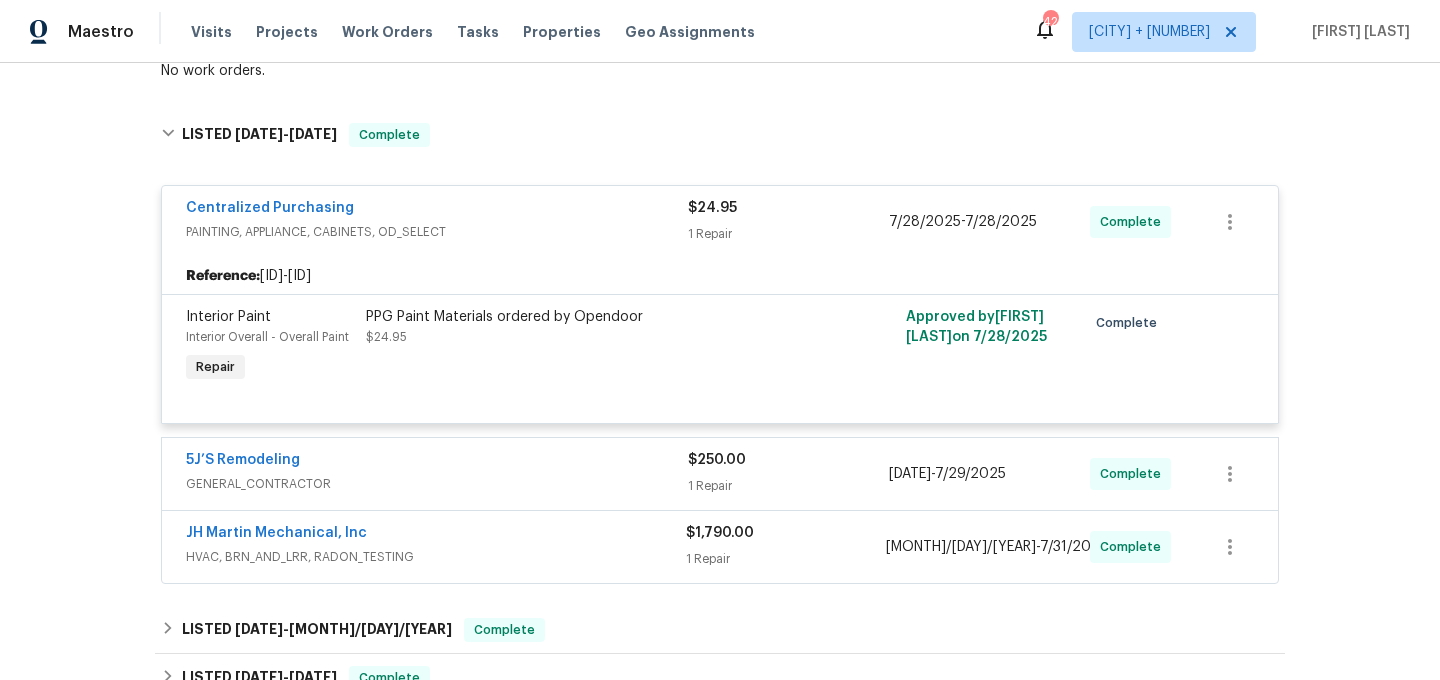 click on "GENERAL_CONTRACTOR" at bounding box center [437, 484] 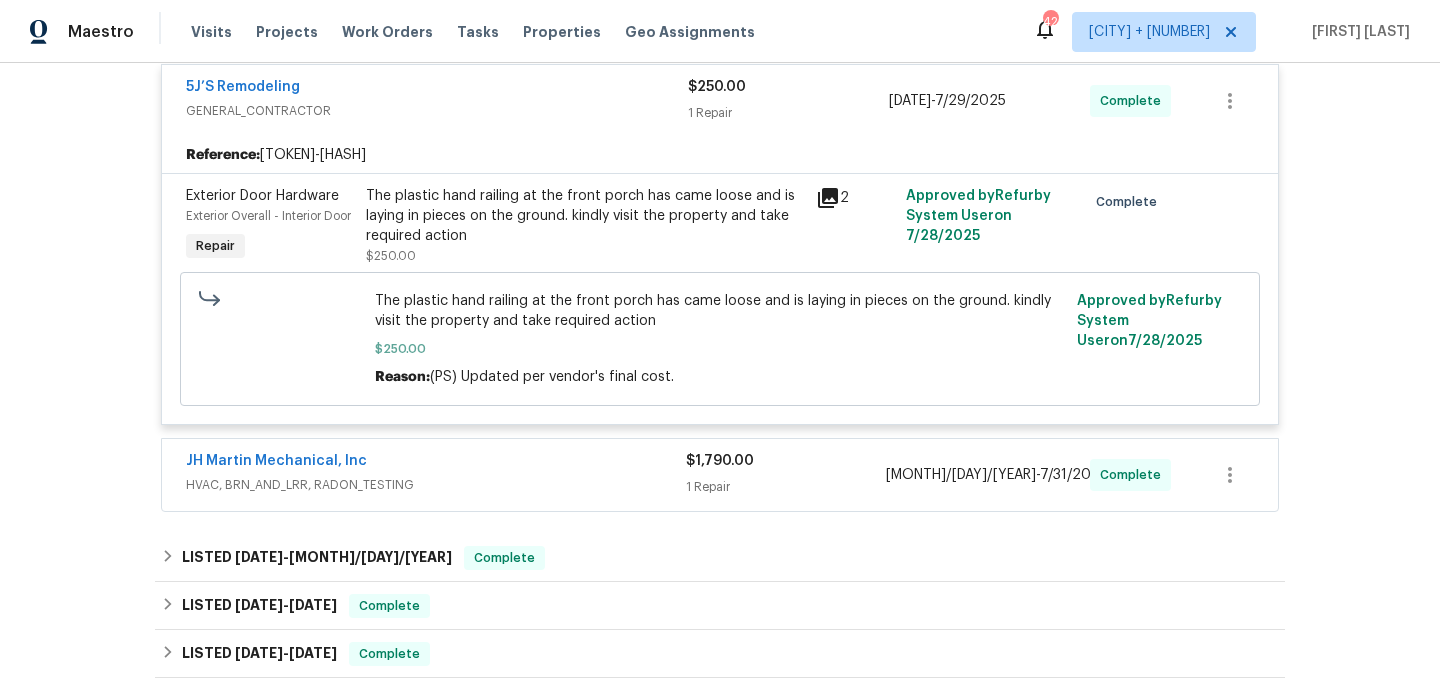 scroll, scrollTop: 848, scrollLeft: 0, axis: vertical 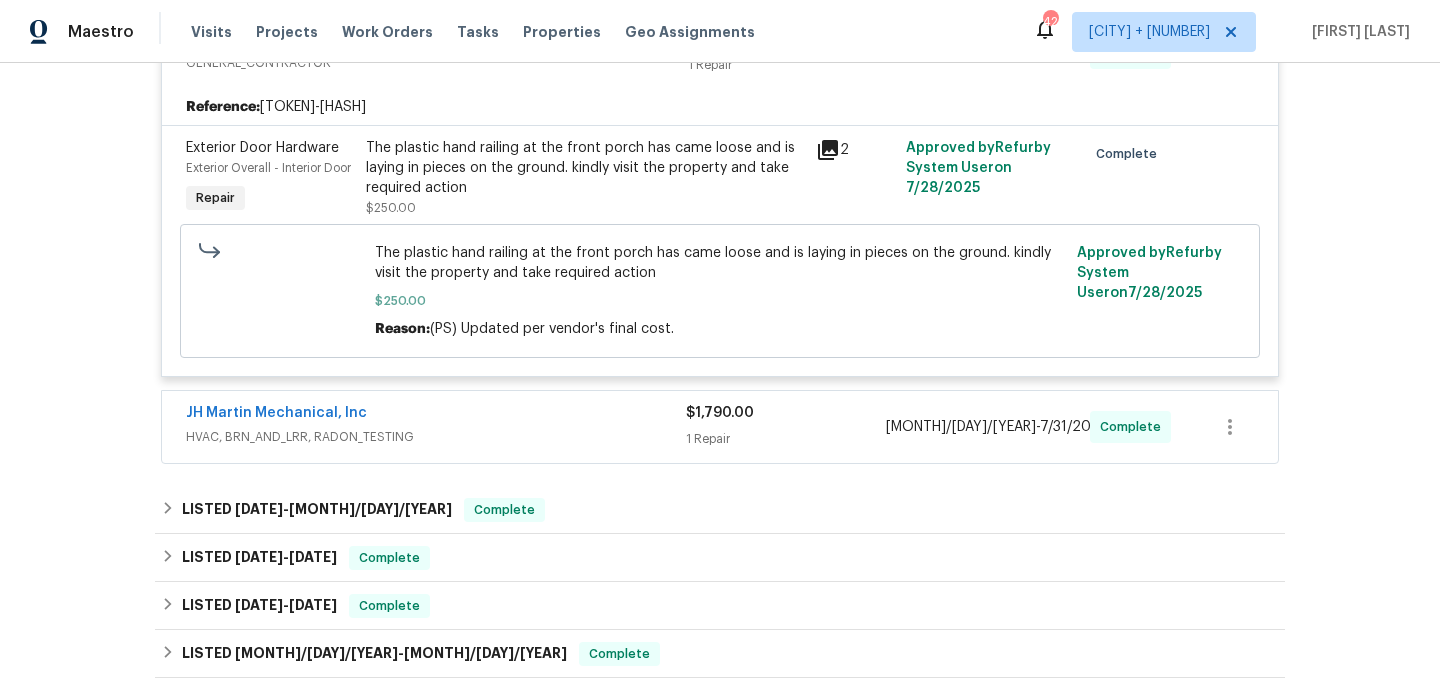 click on "HVAC, BRN_AND_LRR, RADON_TESTING" at bounding box center (436, 437) 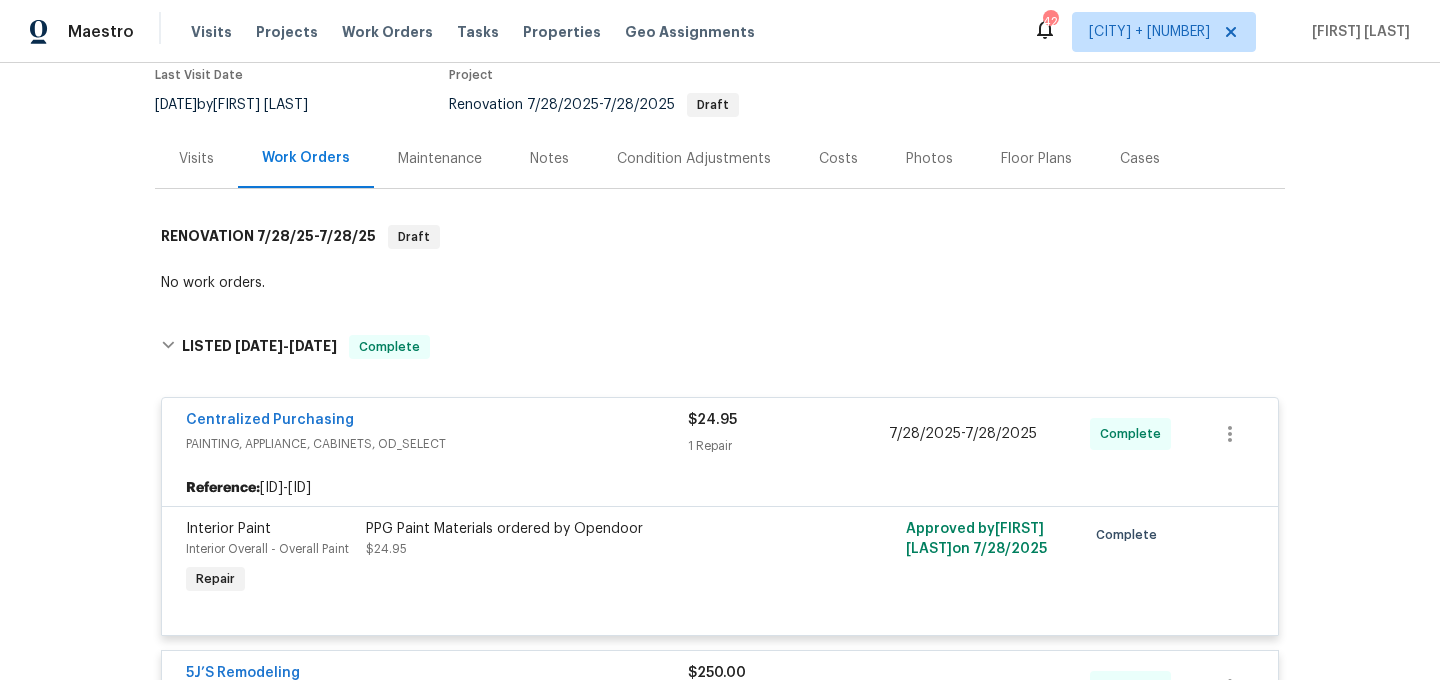scroll, scrollTop: 0, scrollLeft: 0, axis: both 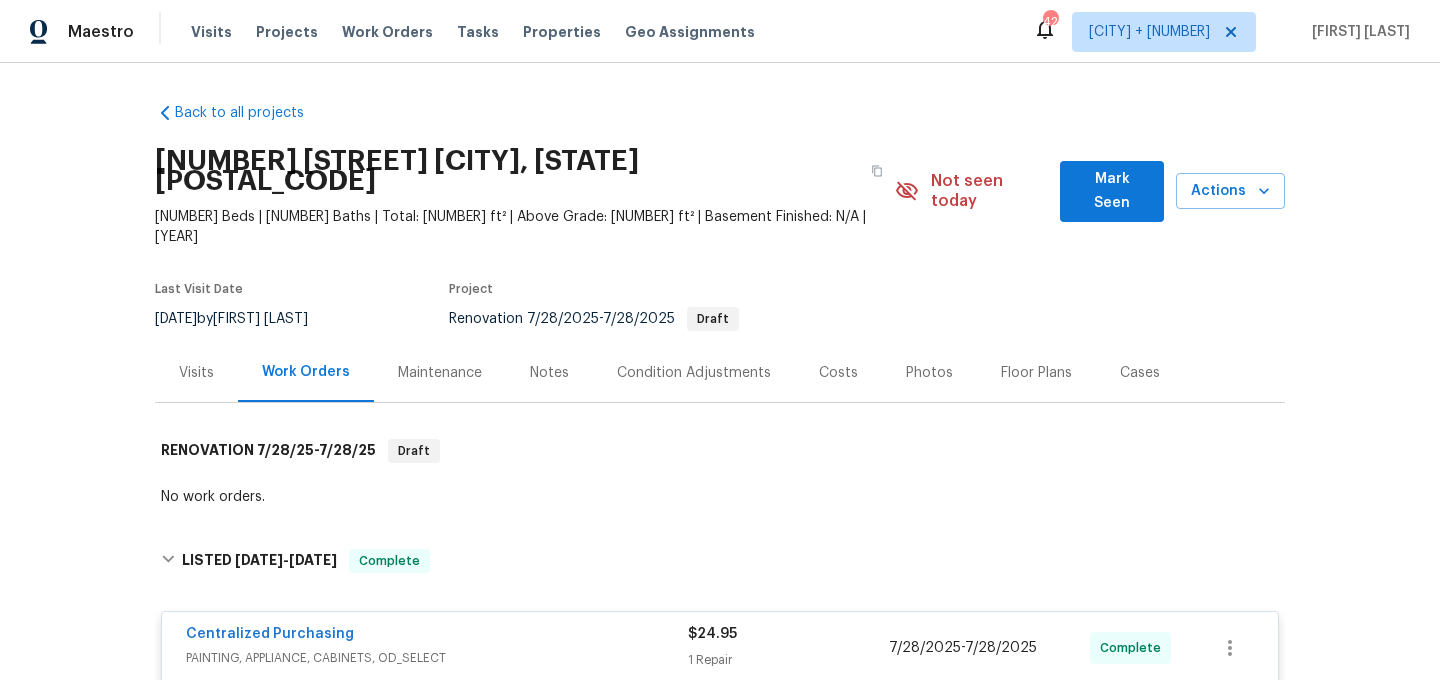 click on "Visits" at bounding box center [196, 373] 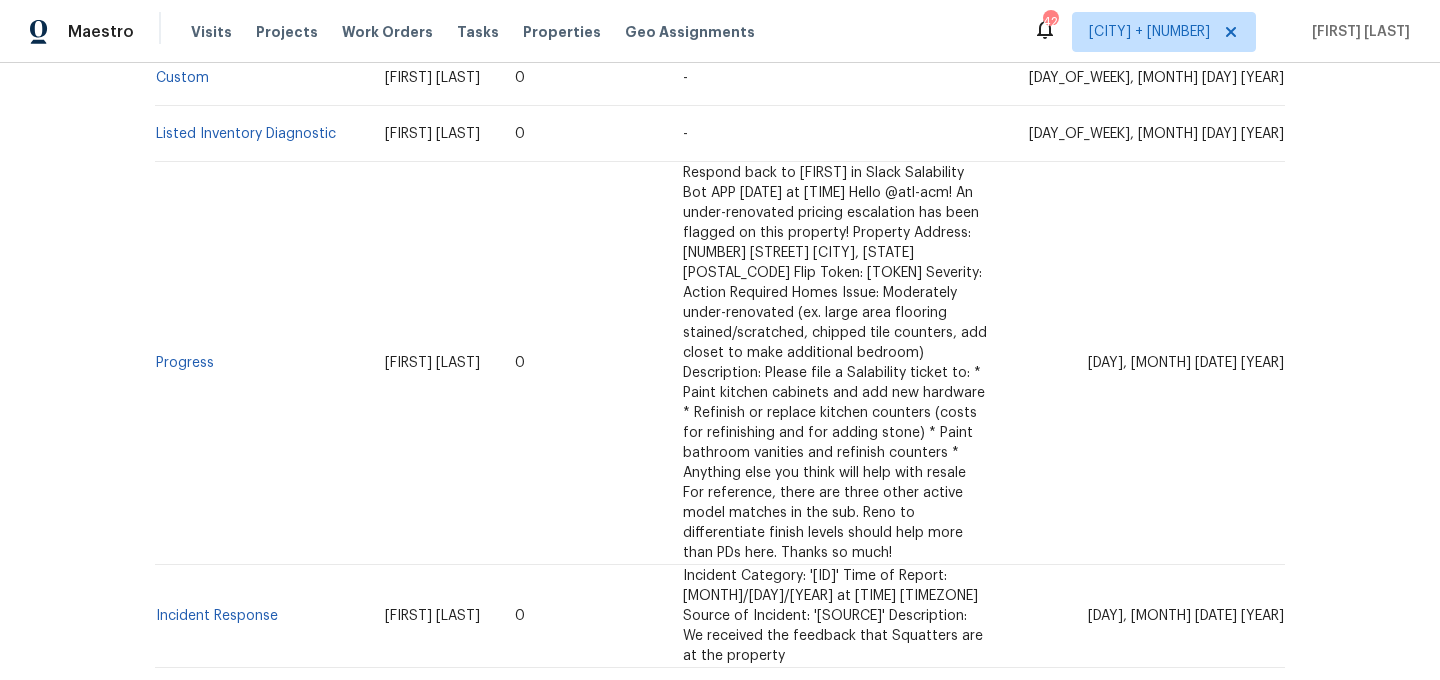 scroll, scrollTop: 0, scrollLeft: 0, axis: both 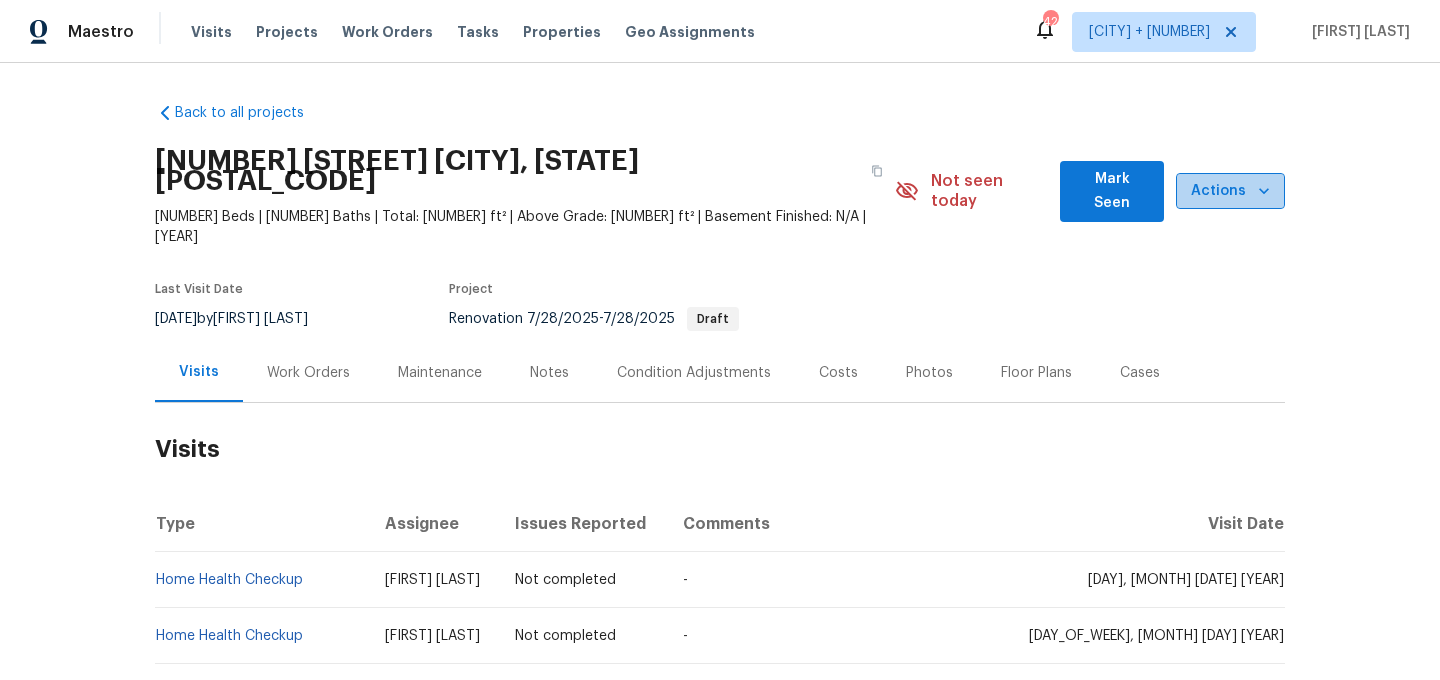 click on "Actions" at bounding box center [1230, 191] 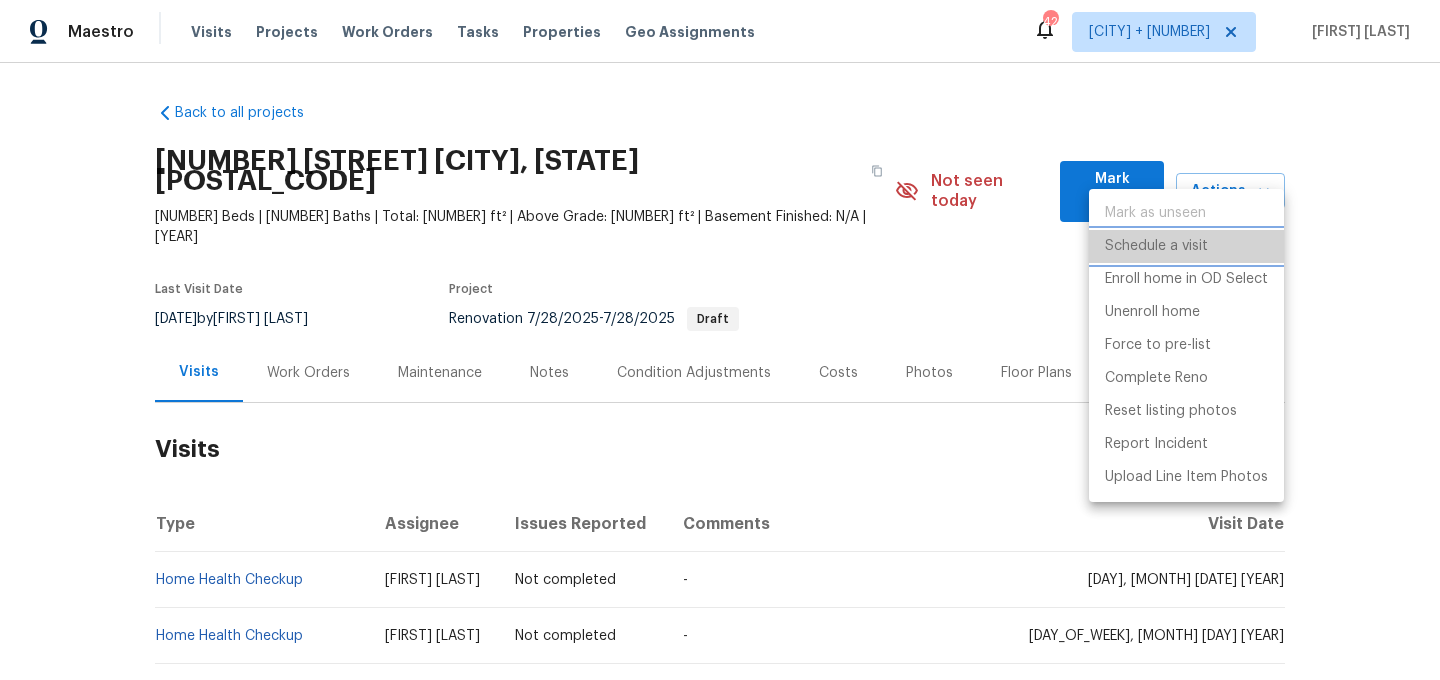 click on "Schedule a visit" at bounding box center (1156, 246) 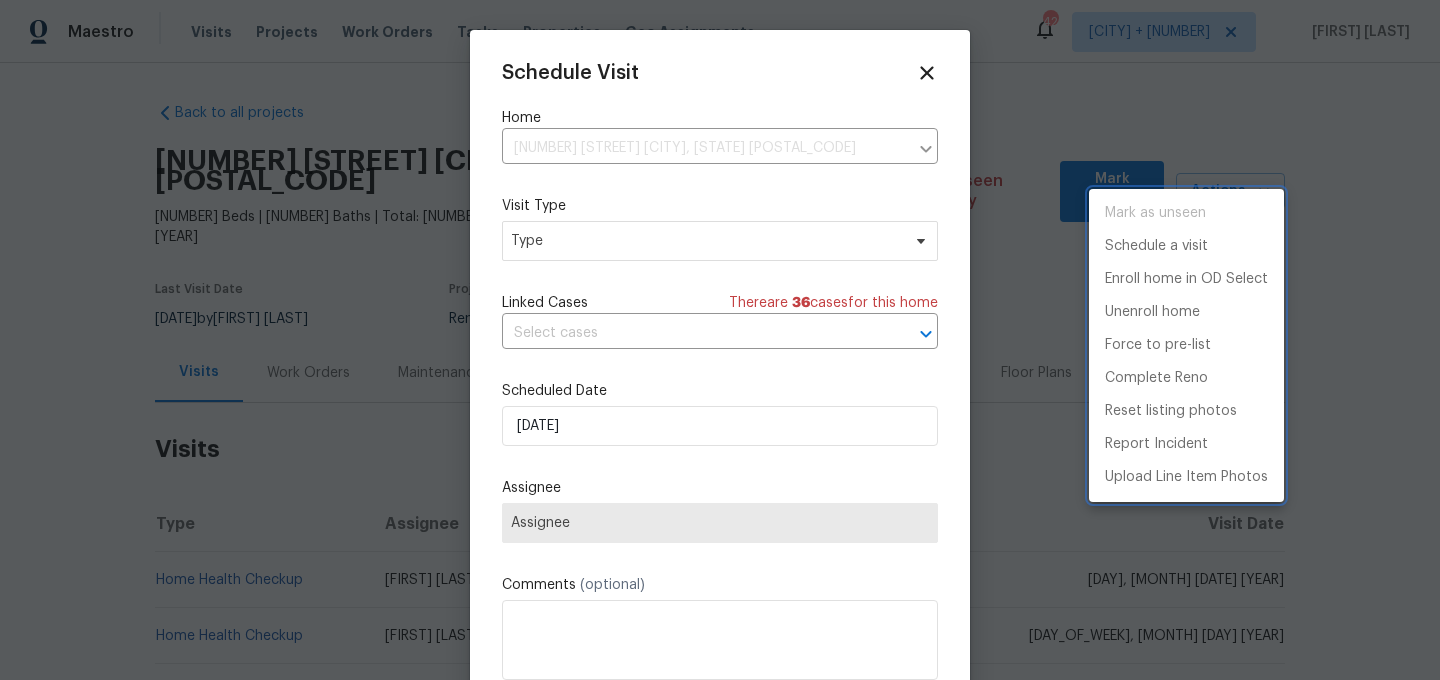 click at bounding box center (720, 340) 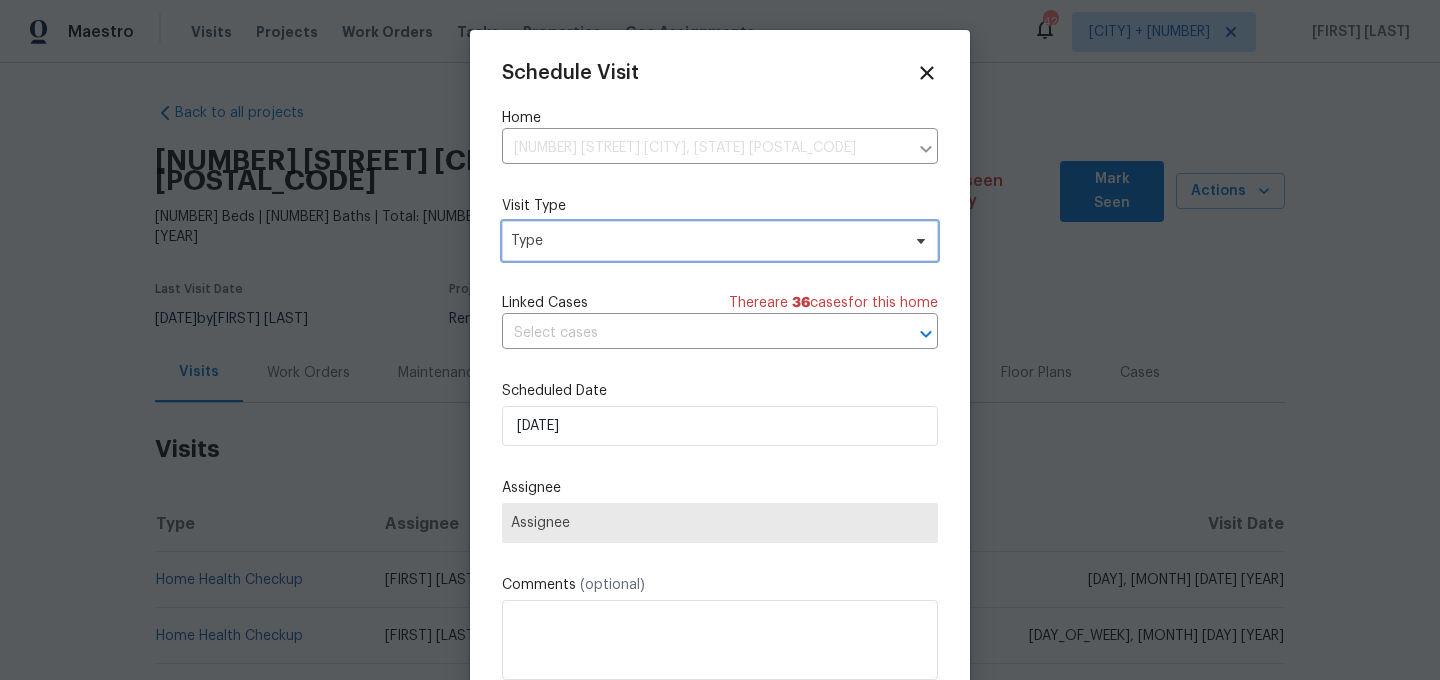 click on "Type" at bounding box center [705, 241] 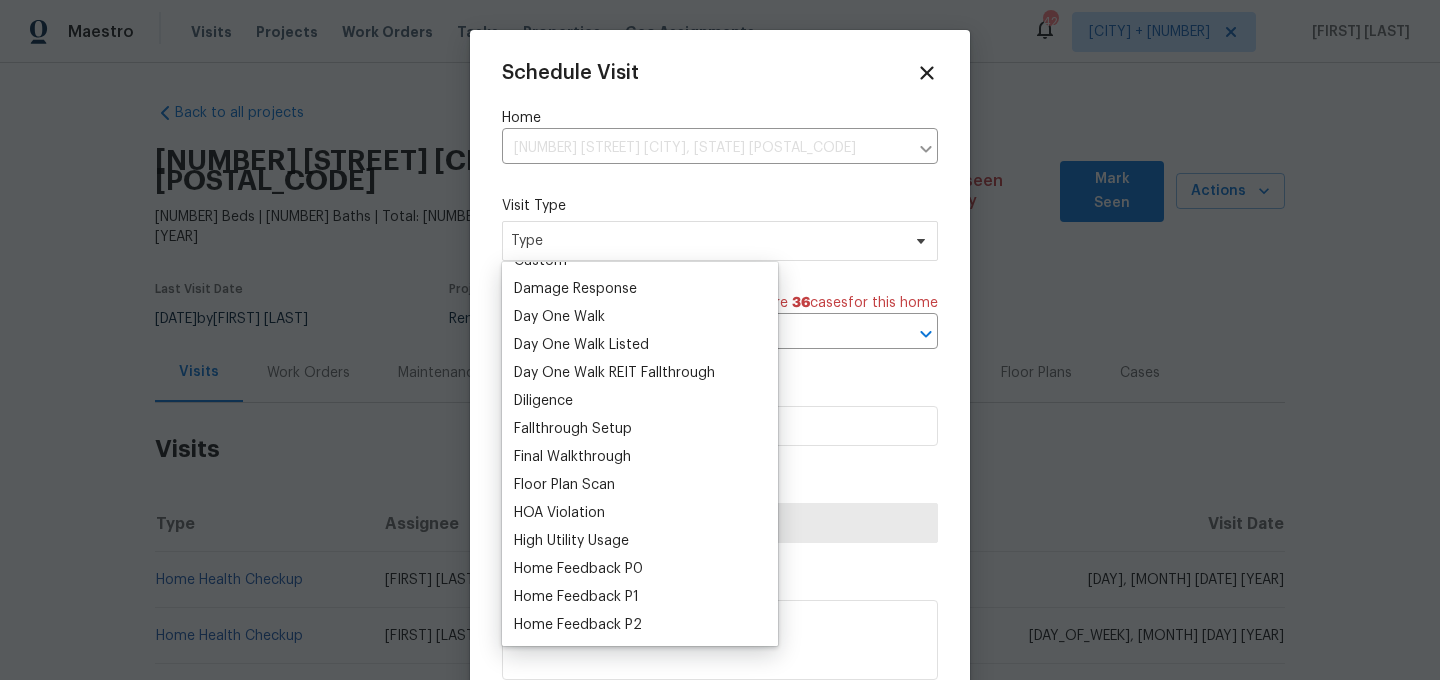scroll, scrollTop: 427, scrollLeft: 0, axis: vertical 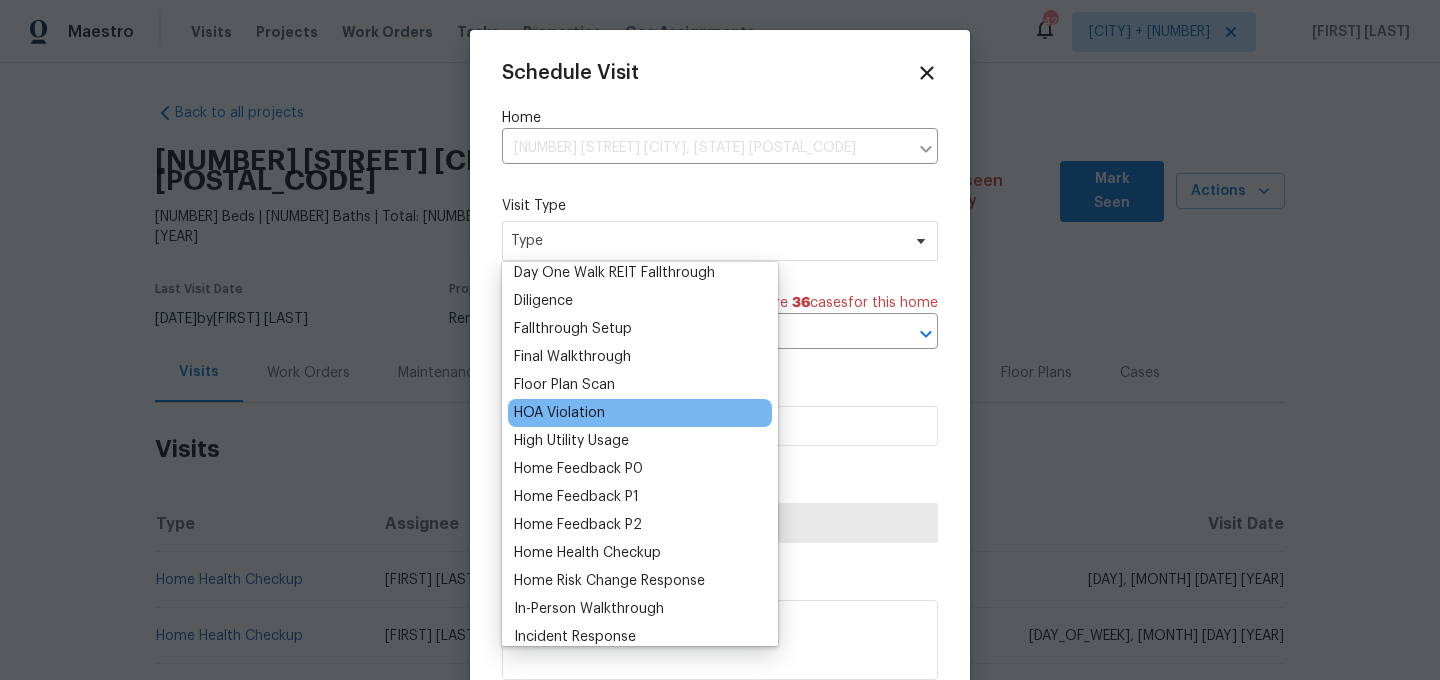 click on "HOA Violation" at bounding box center [559, 413] 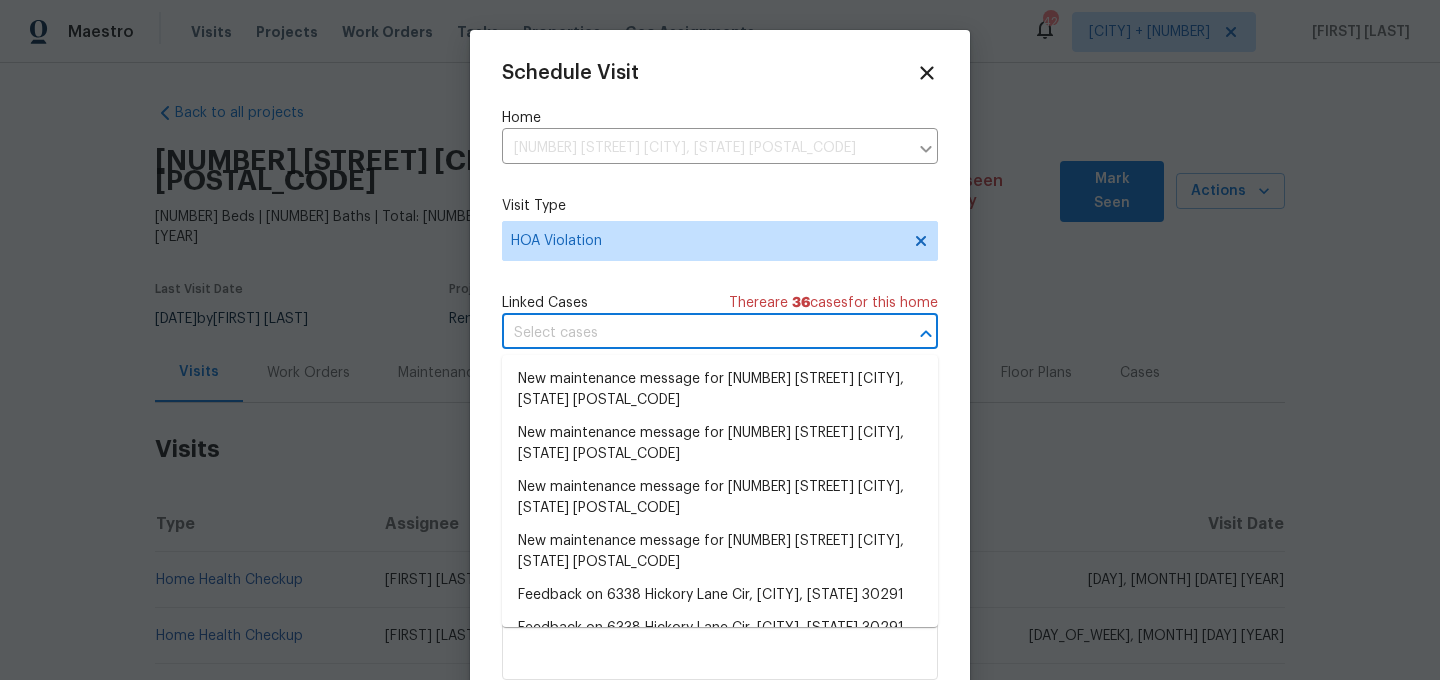 click at bounding box center [692, 333] 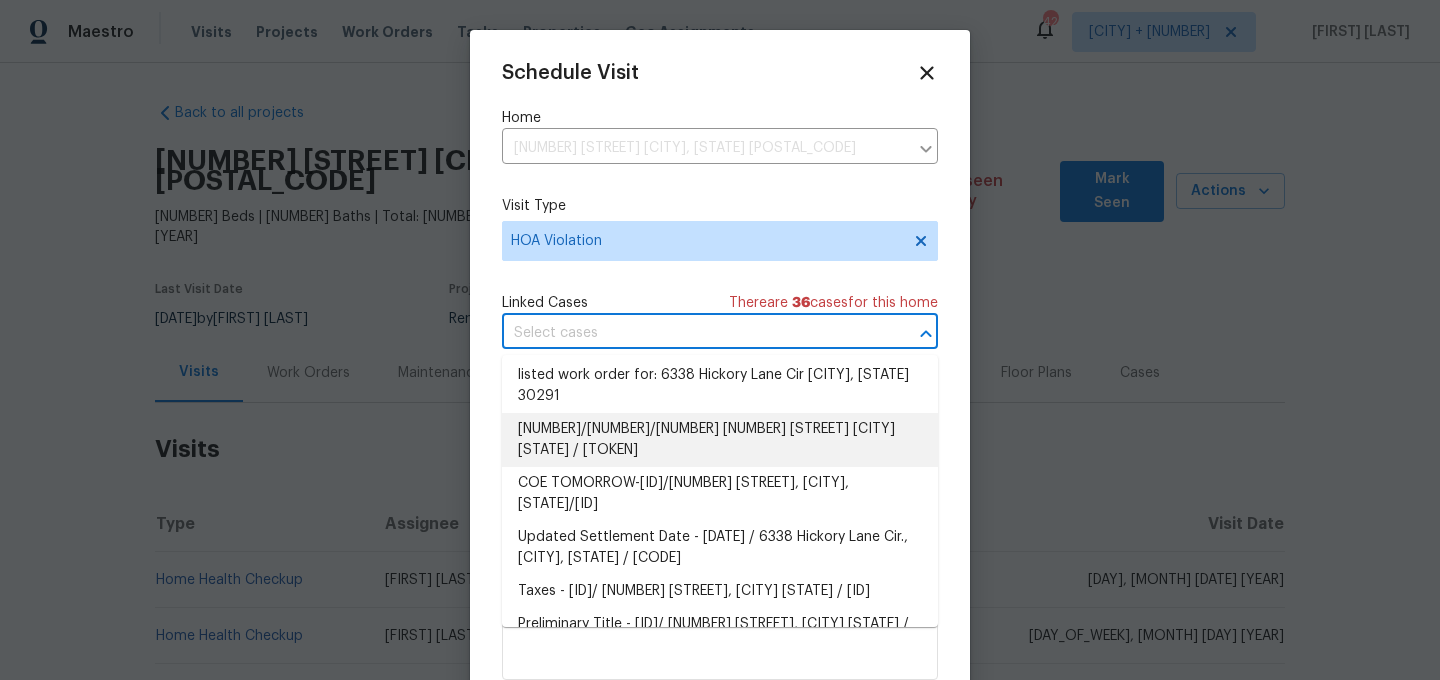scroll, scrollTop: 1099, scrollLeft: 0, axis: vertical 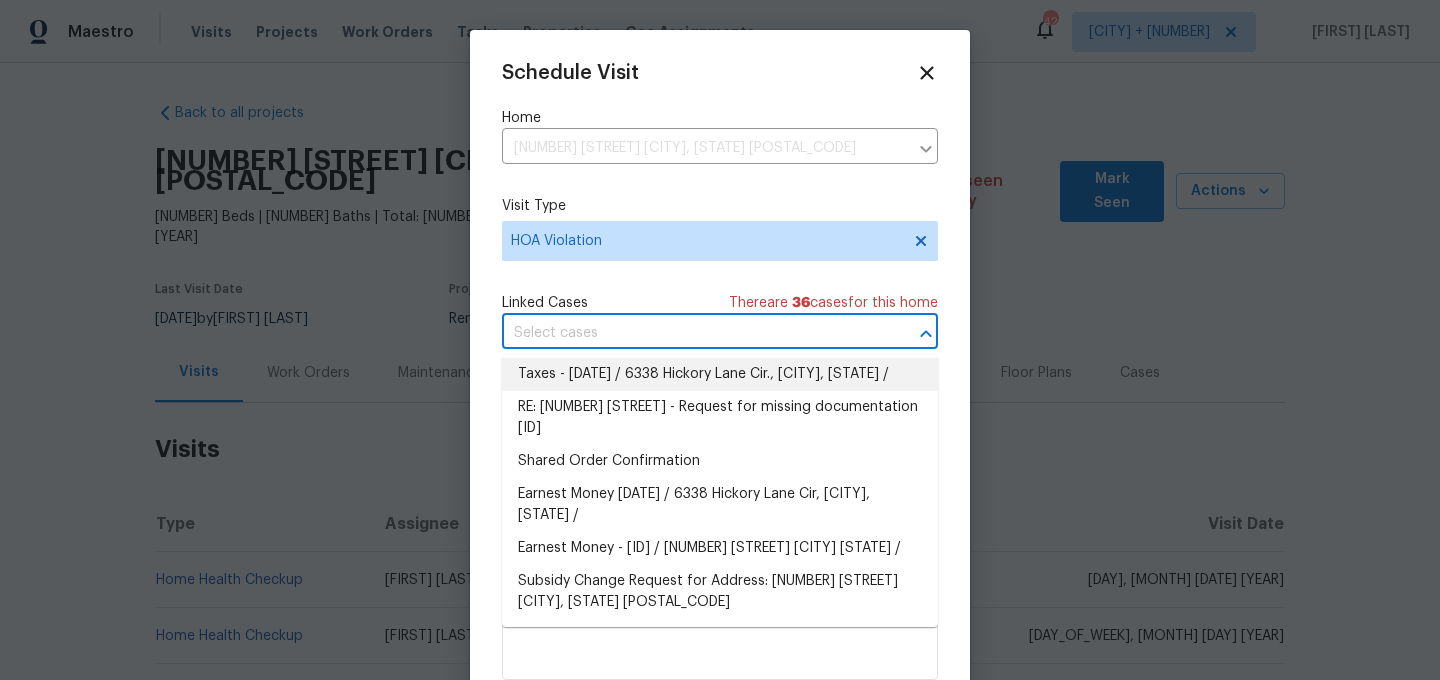 click 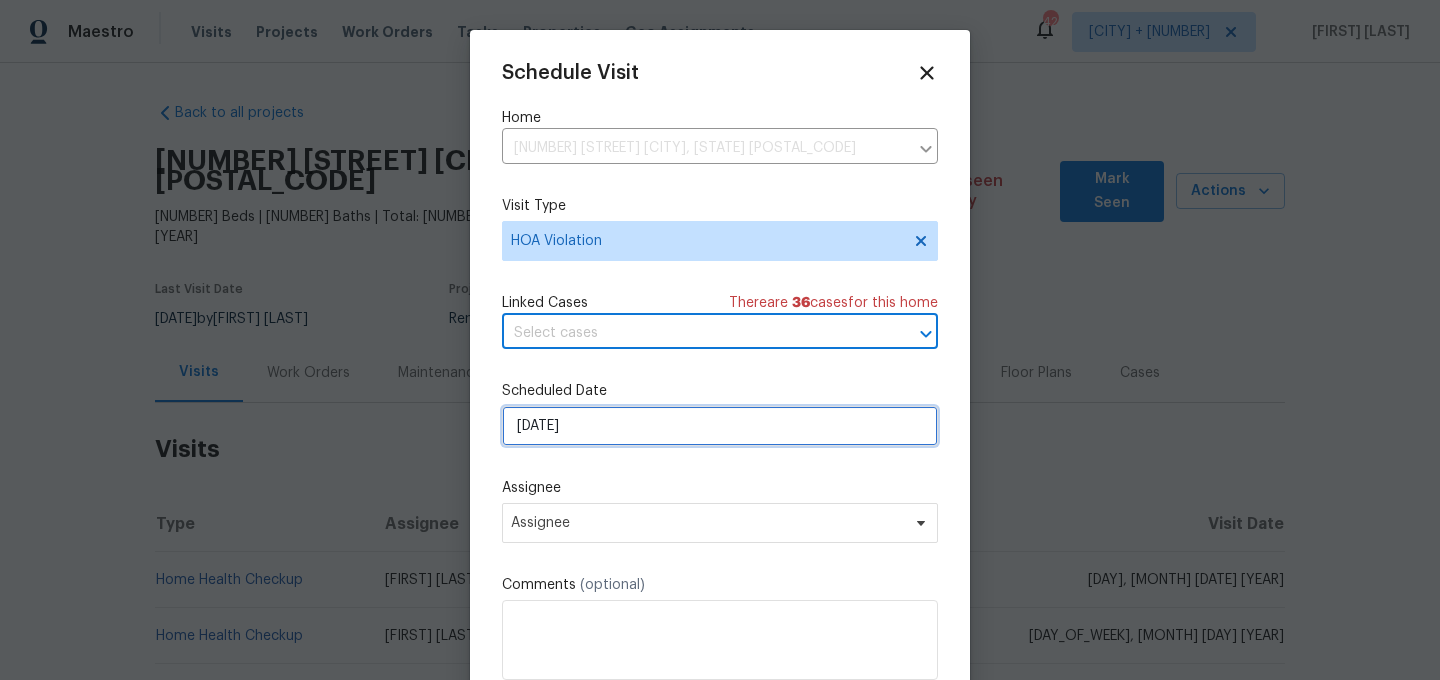 click on "01/08/2025" at bounding box center [720, 426] 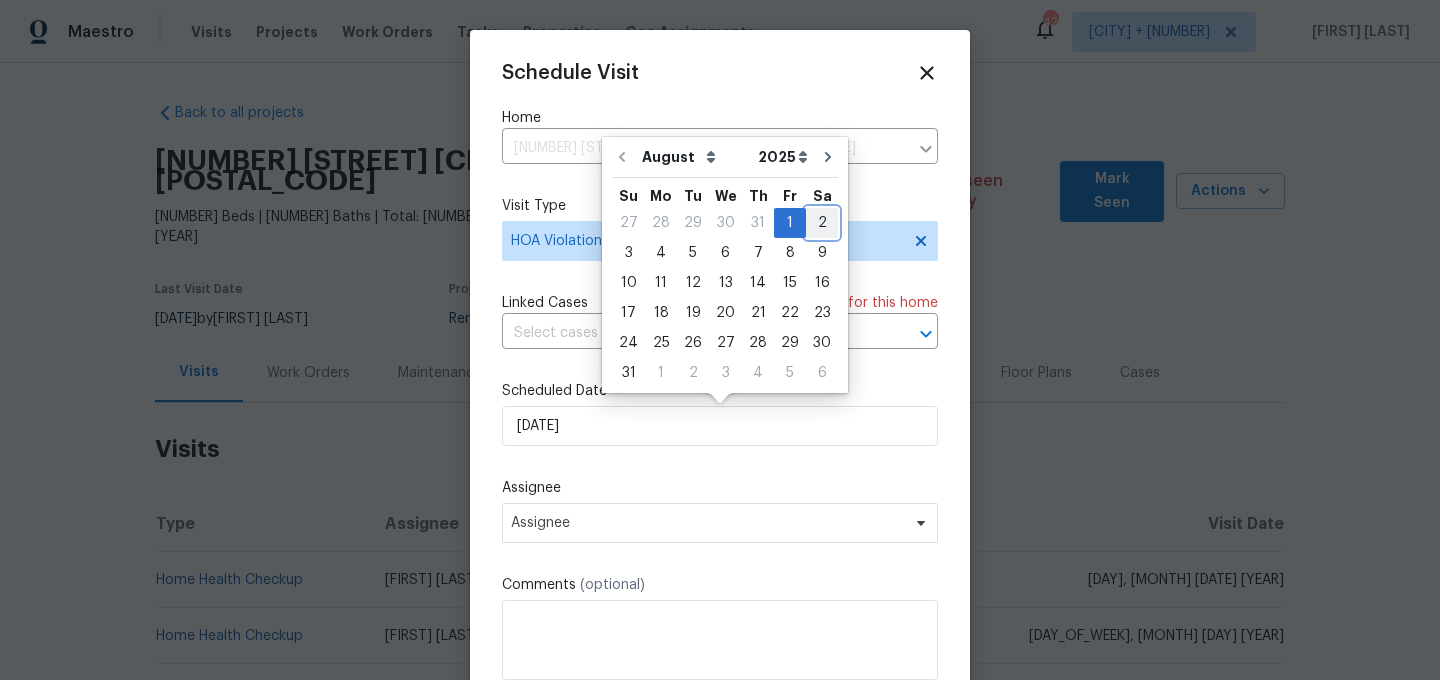 click on "2" at bounding box center (822, 223) 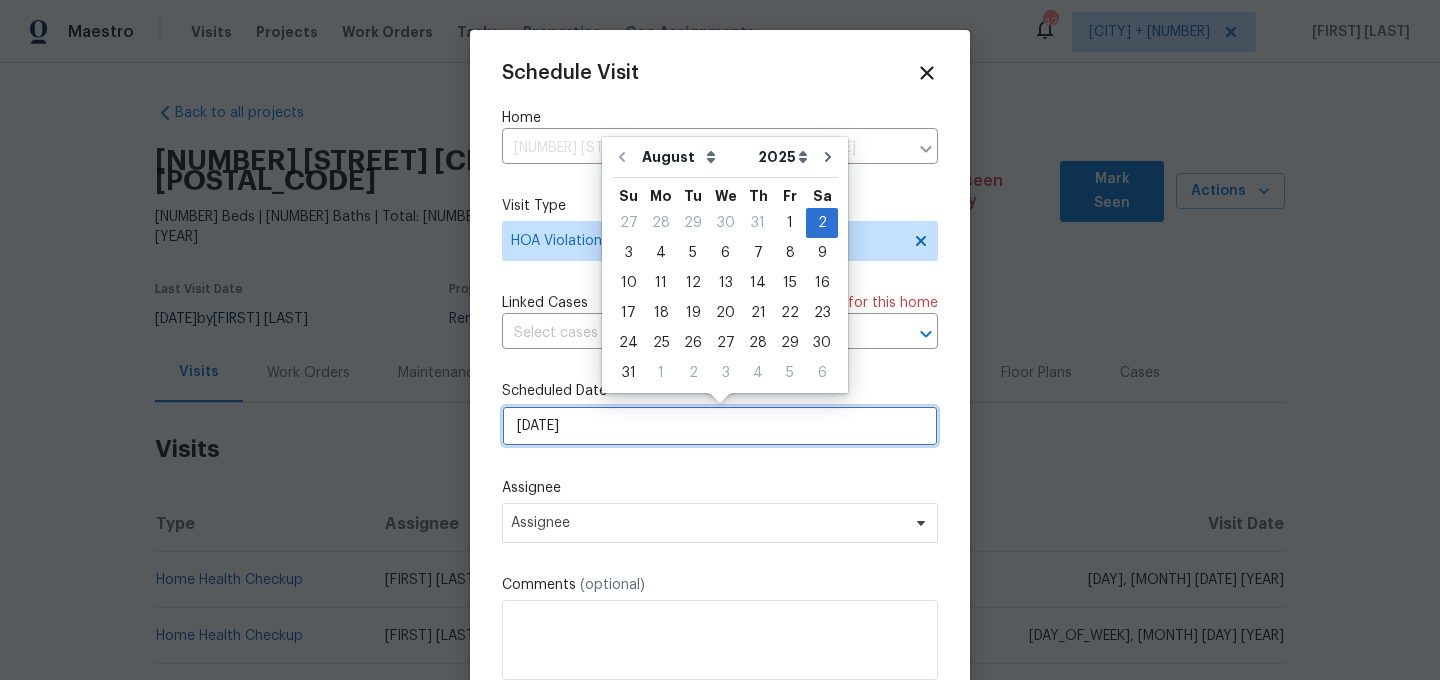 click on "02/08/2025" at bounding box center [720, 426] 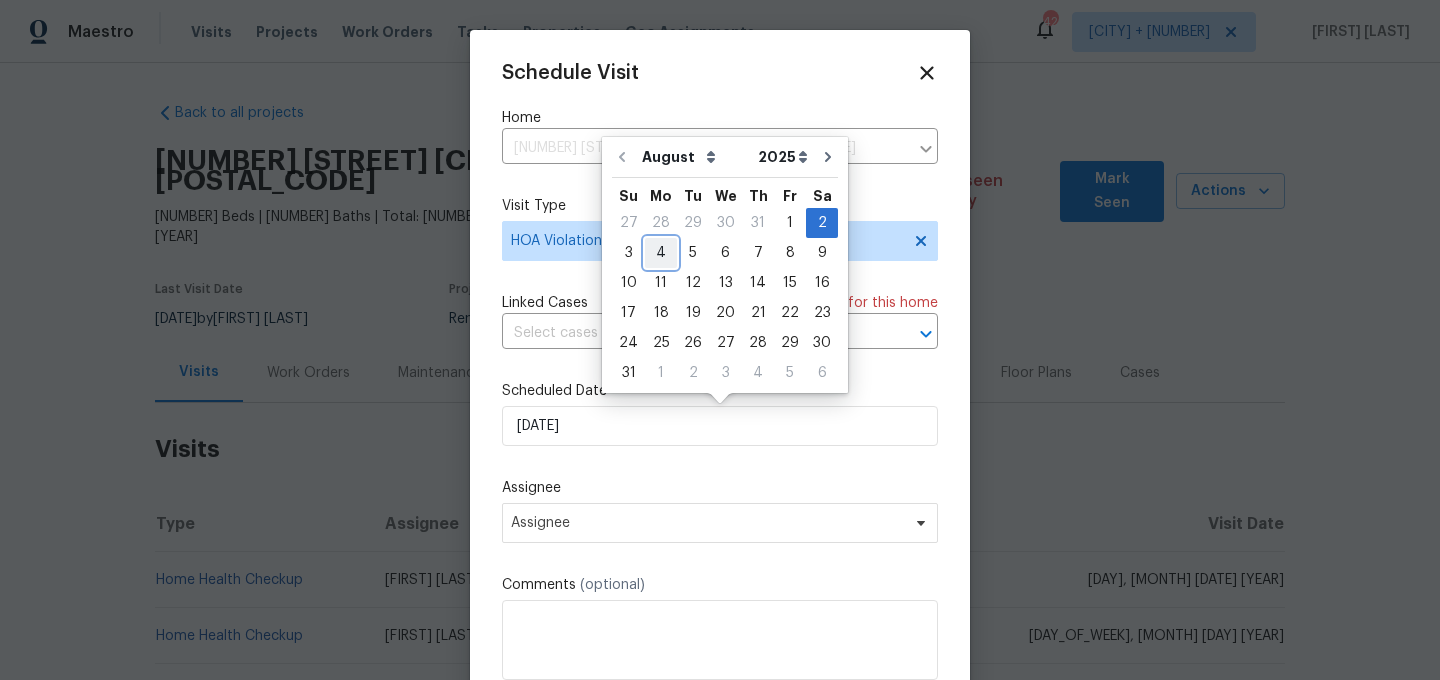 click on "4" at bounding box center (661, 253) 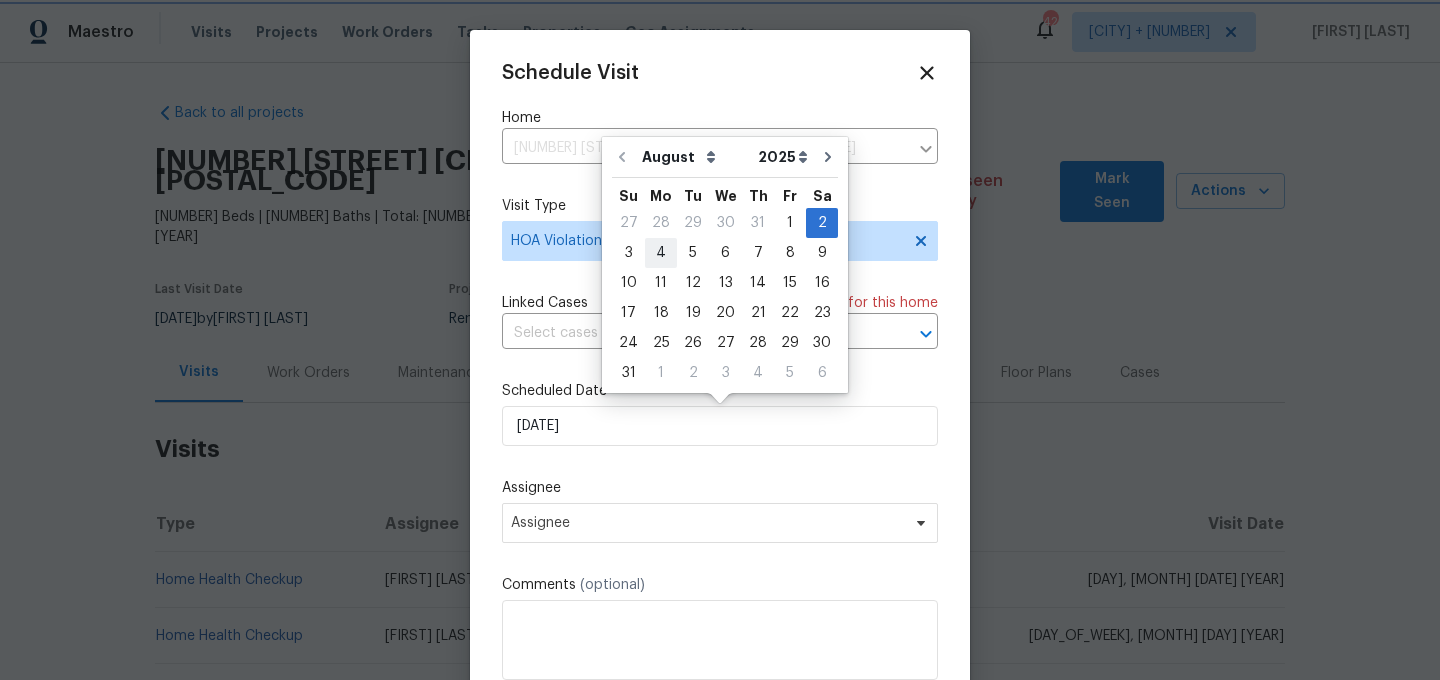type on "04/08/2025" 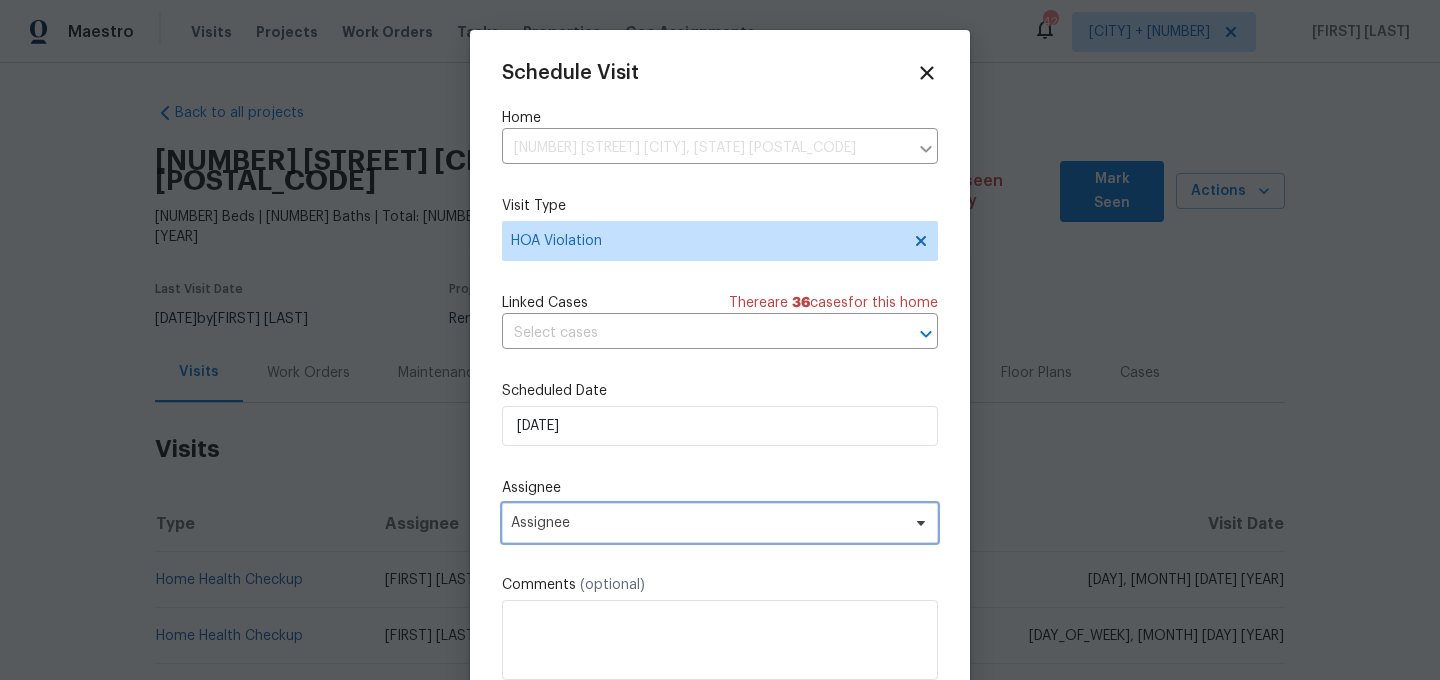 click on "Assignee" at bounding box center (720, 523) 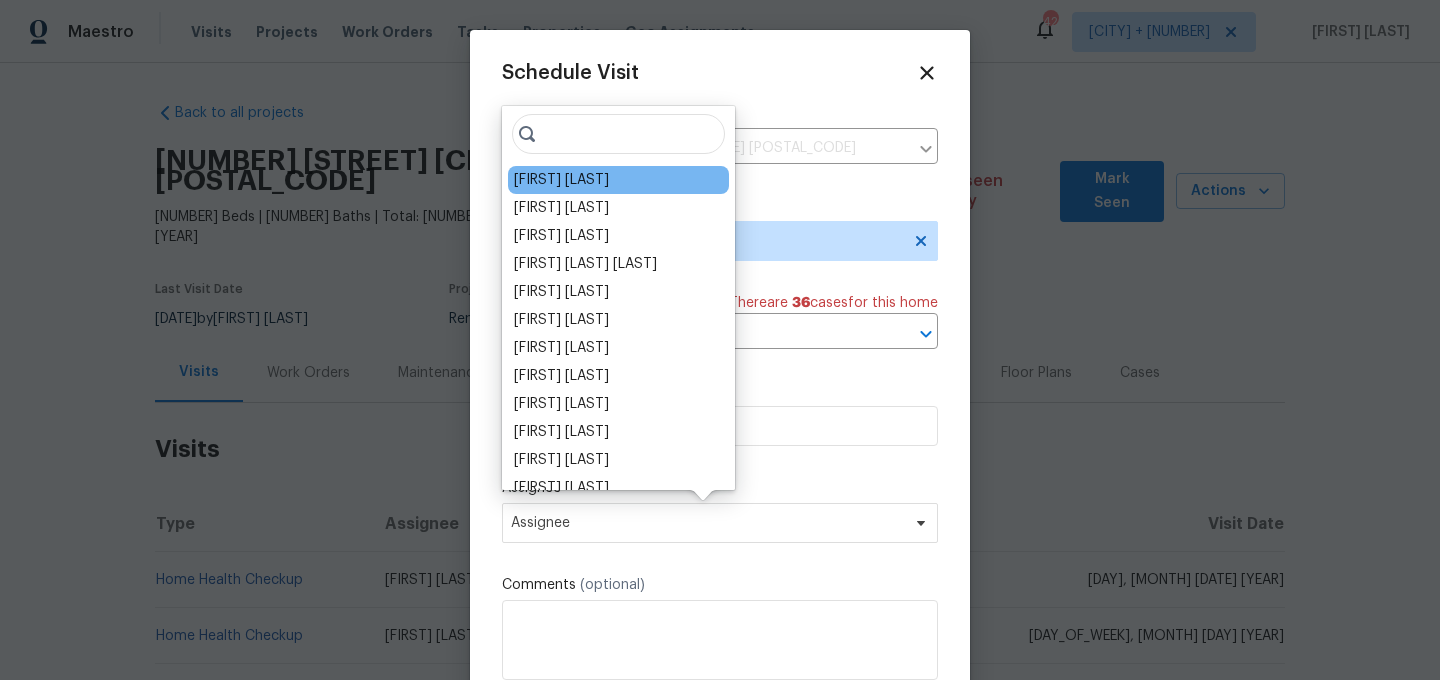 click on "Jaydon Entrekin" at bounding box center [618, 180] 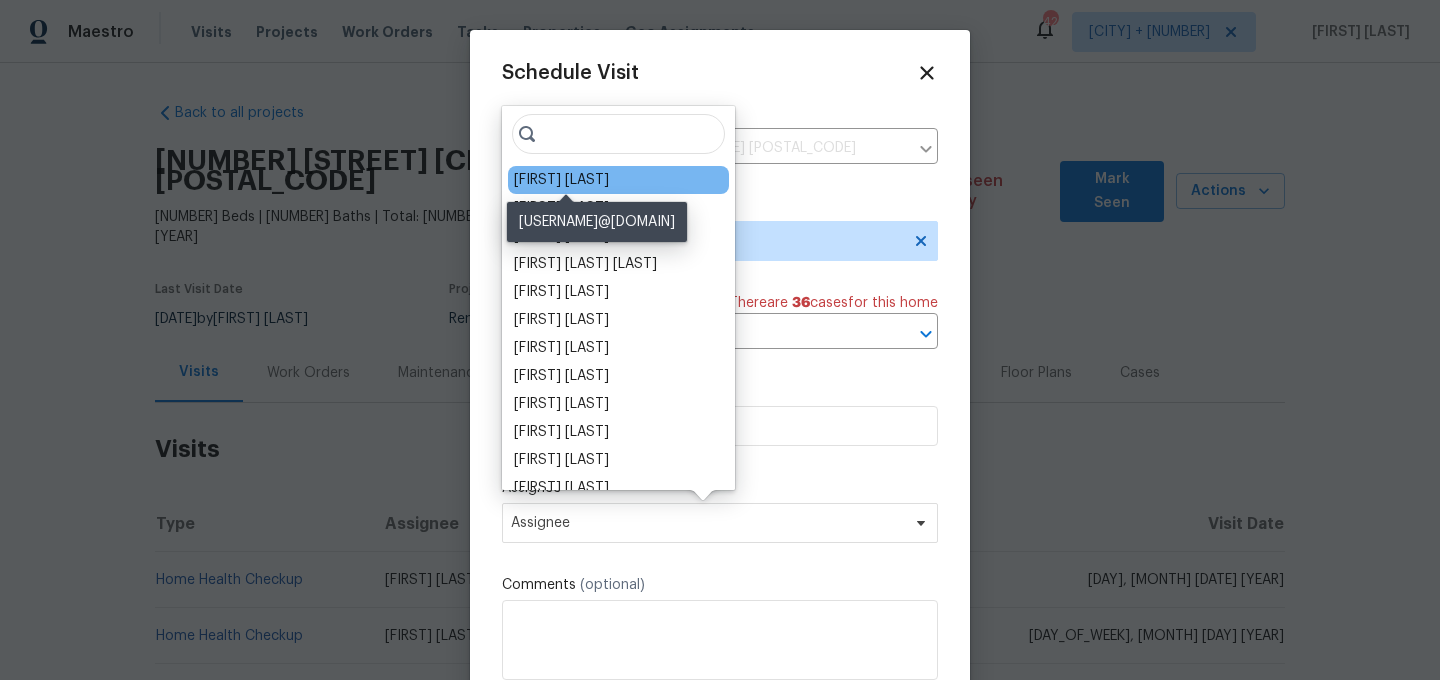 click on "Jaydon Entrekin" at bounding box center [561, 180] 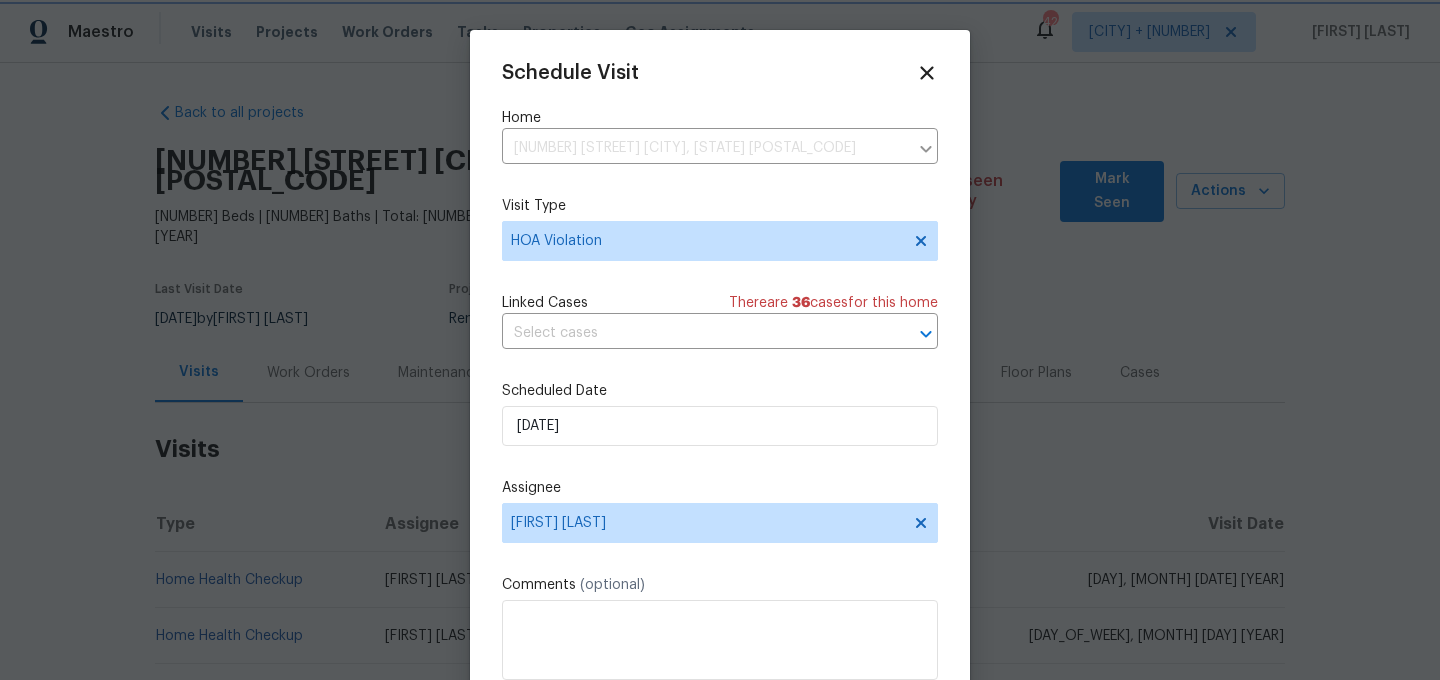 scroll, scrollTop: 36, scrollLeft: 0, axis: vertical 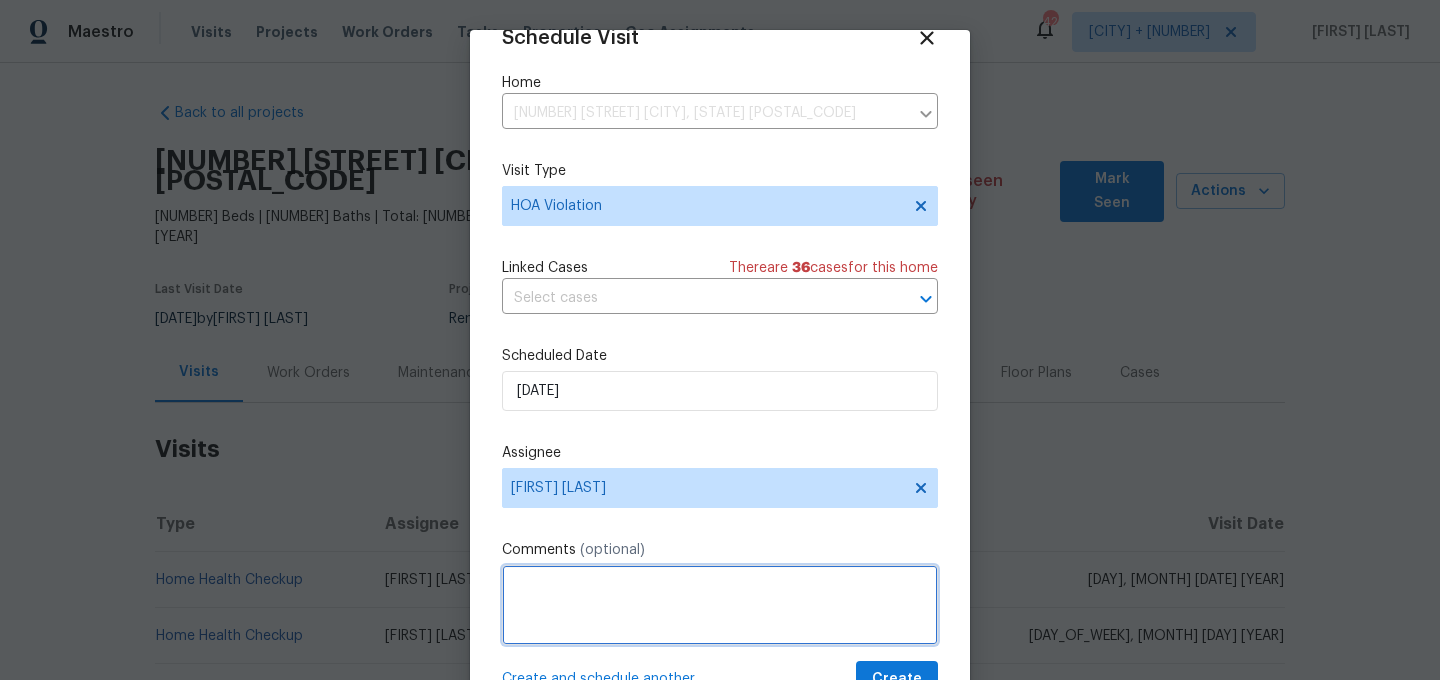 click at bounding box center (720, 605) 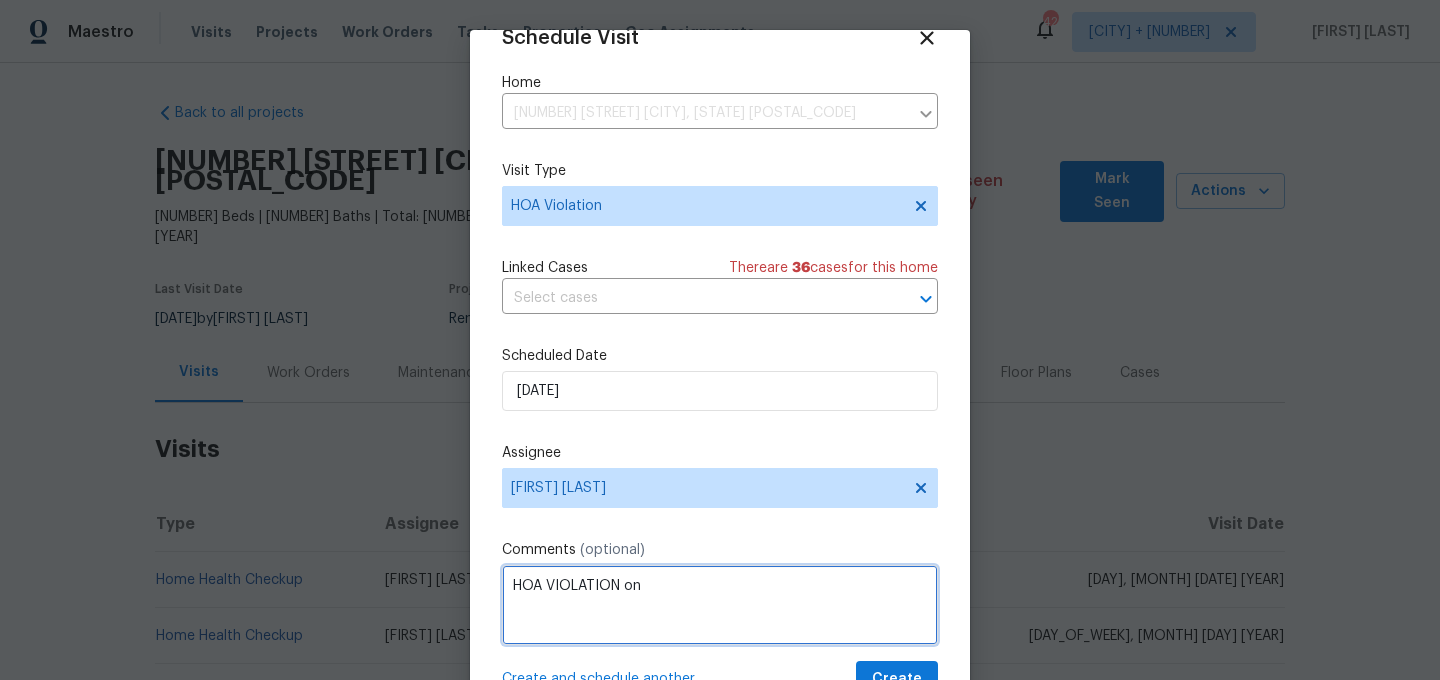 click on "HOA VIOLATION on" at bounding box center [720, 605] 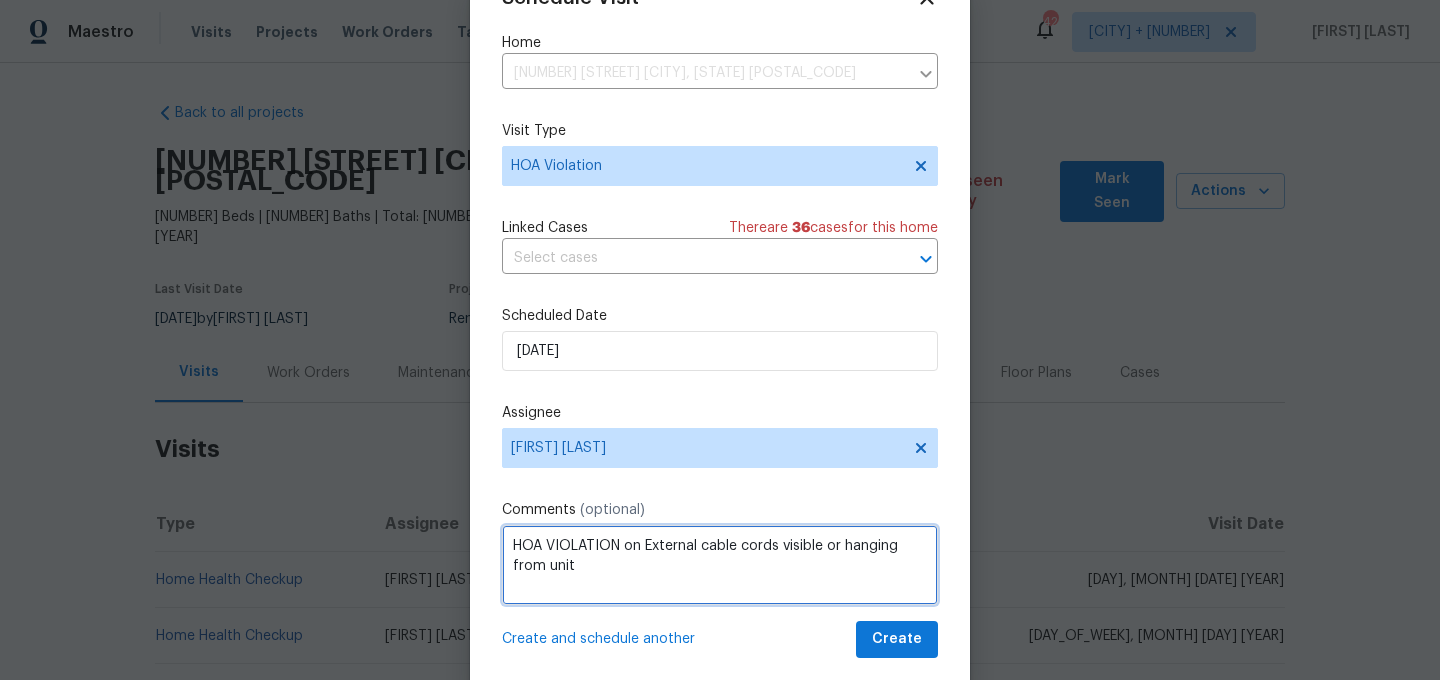 scroll, scrollTop: 80, scrollLeft: 0, axis: vertical 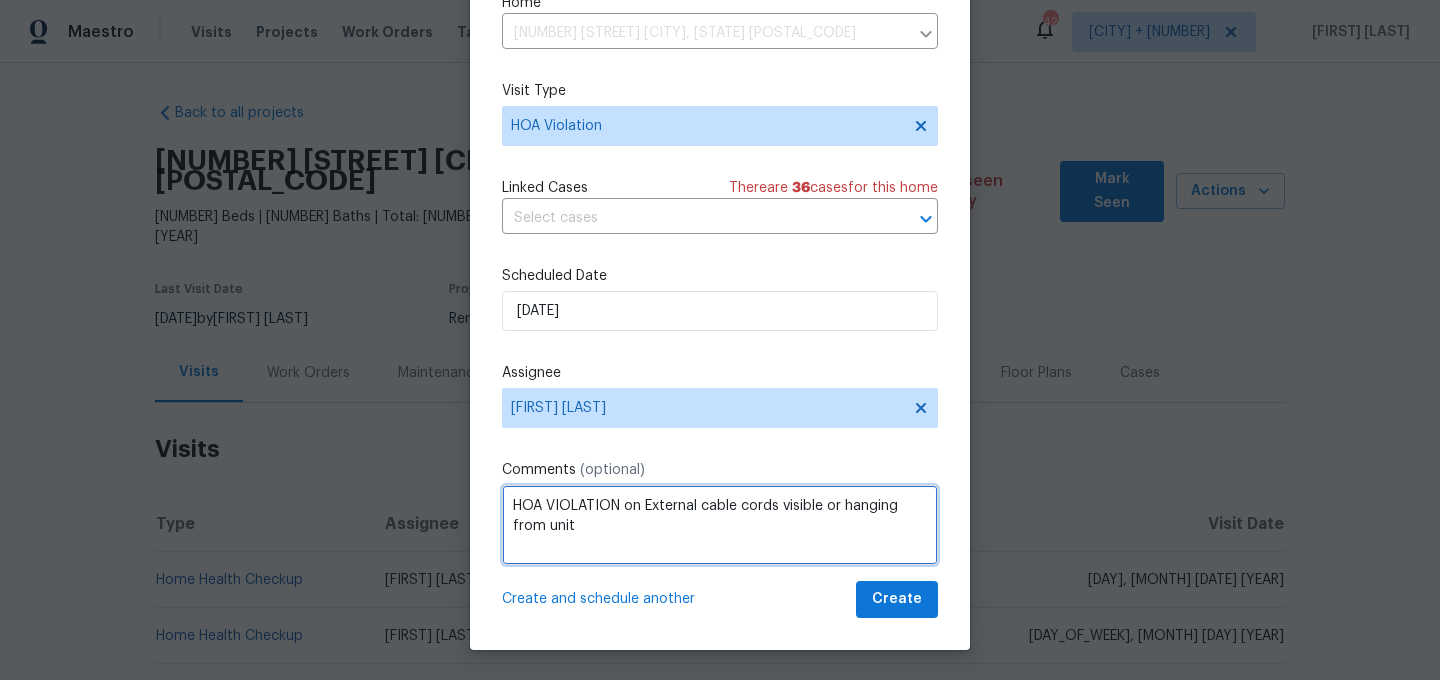 click on "HOA VIOLATION on External cable cords visible or hanging from unit" at bounding box center [720, 525] 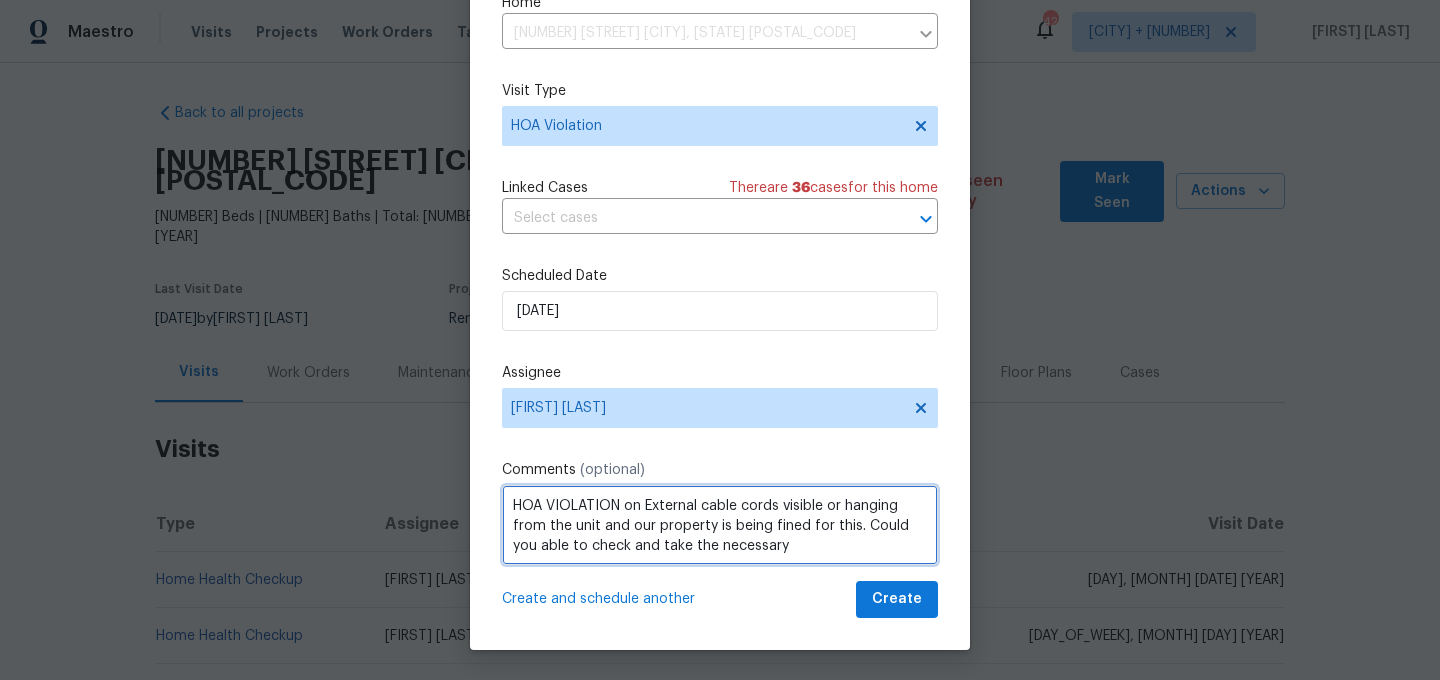 click on "HOA VIOLATION on External cable cords visible or hanging from the unit and our property is being fined for this. Could you able to check and take the necessary" at bounding box center [720, 525] 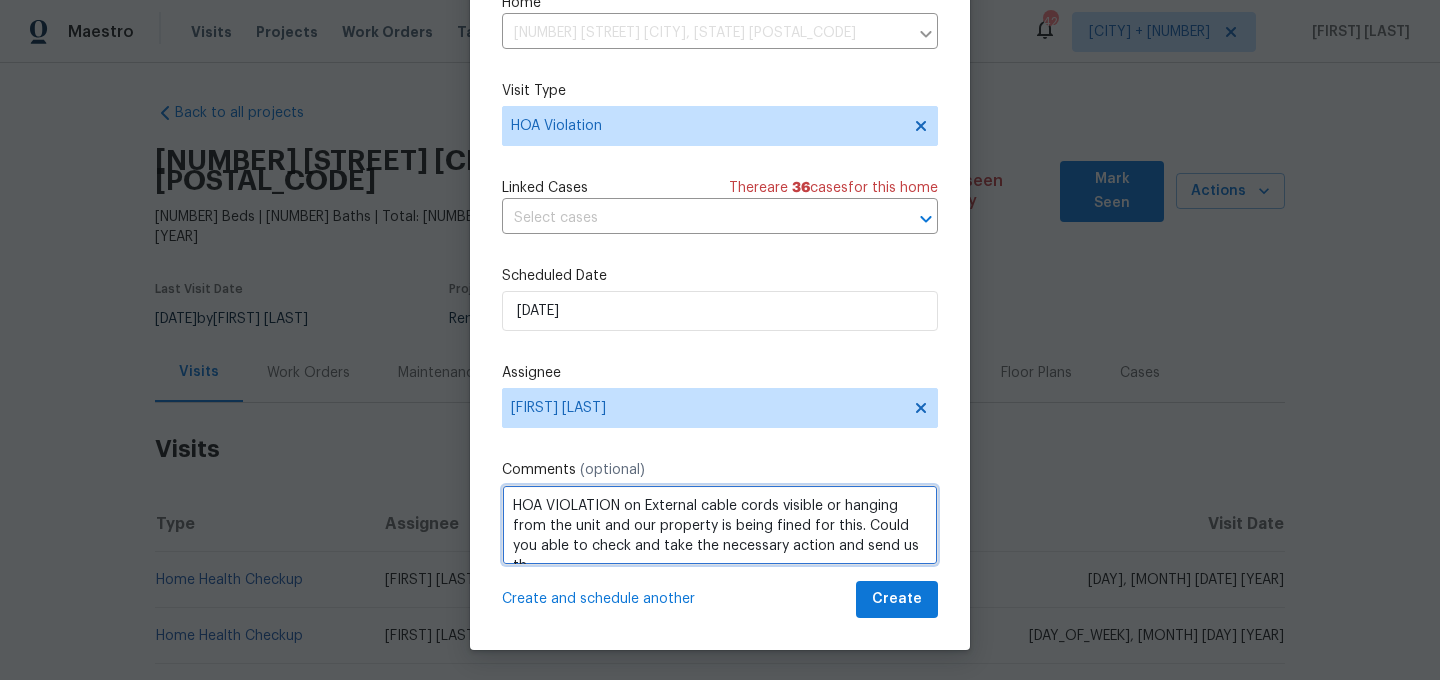 scroll, scrollTop: 9, scrollLeft: 0, axis: vertical 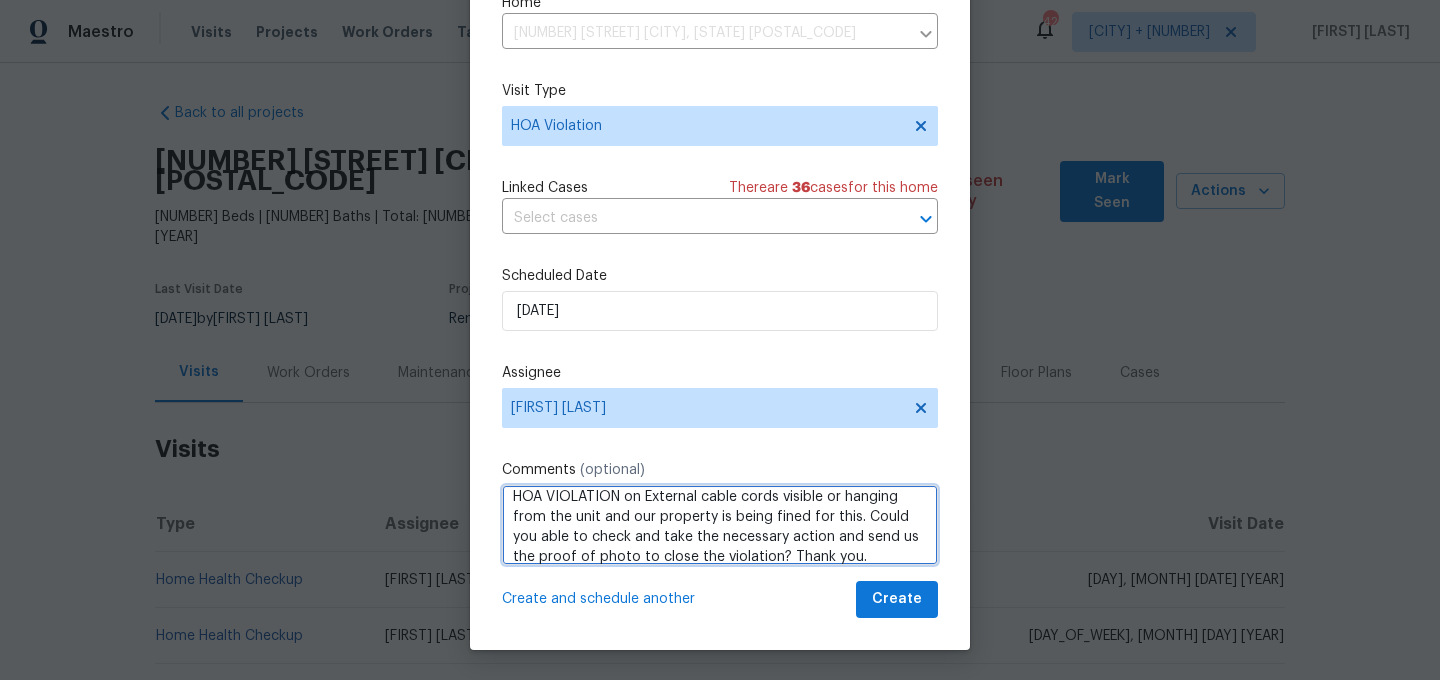 type on "HOA VIOLATION on External cable cords visible or hanging from the unit and our property is being fined for this. Could you able to check and take the necessary action and send us the proof of photo to close the violation? Thank you." 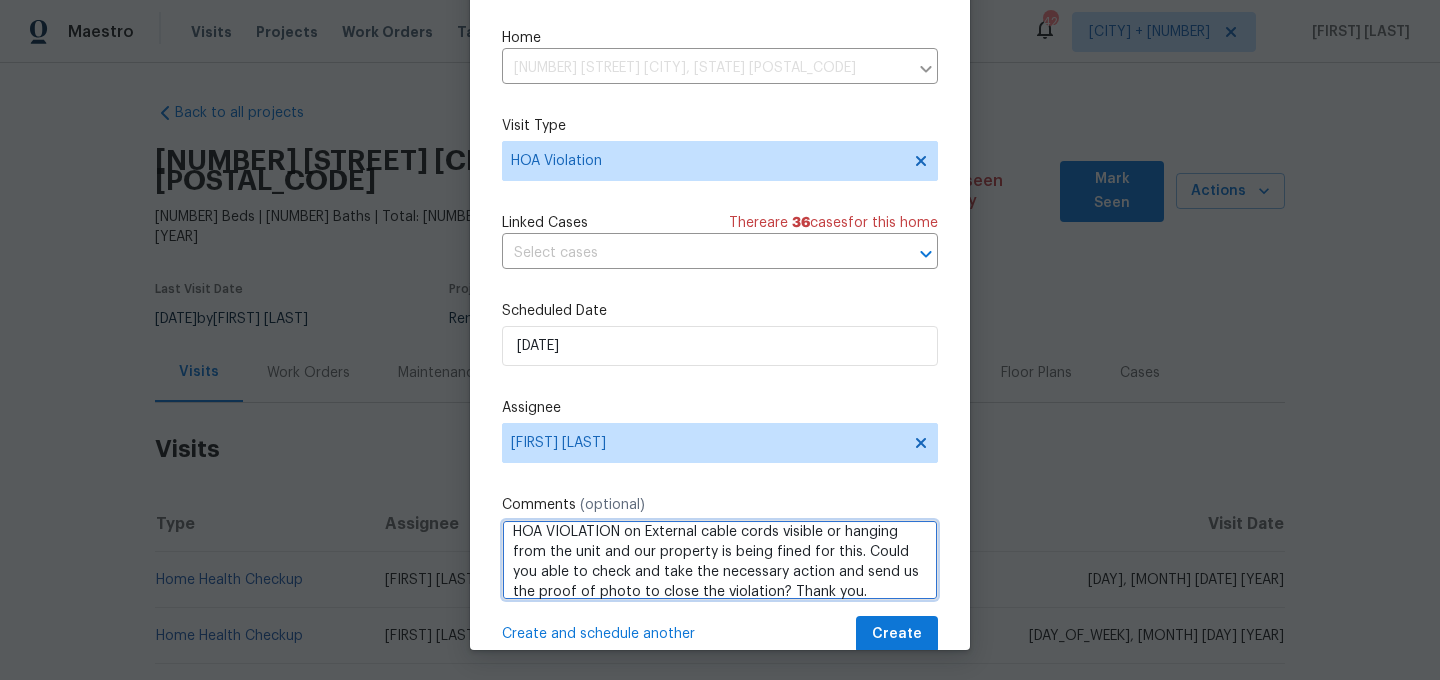 scroll, scrollTop: 36, scrollLeft: 0, axis: vertical 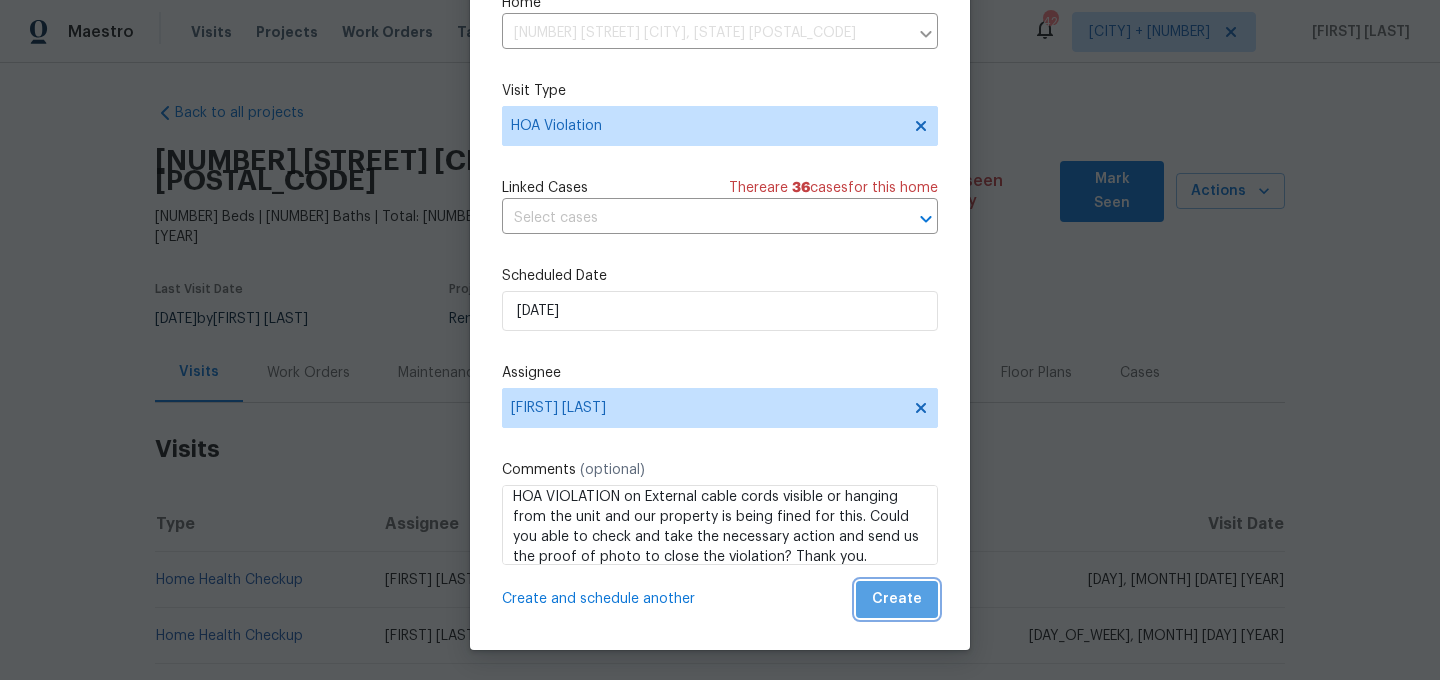 click on "Create" at bounding box center [897, 599] 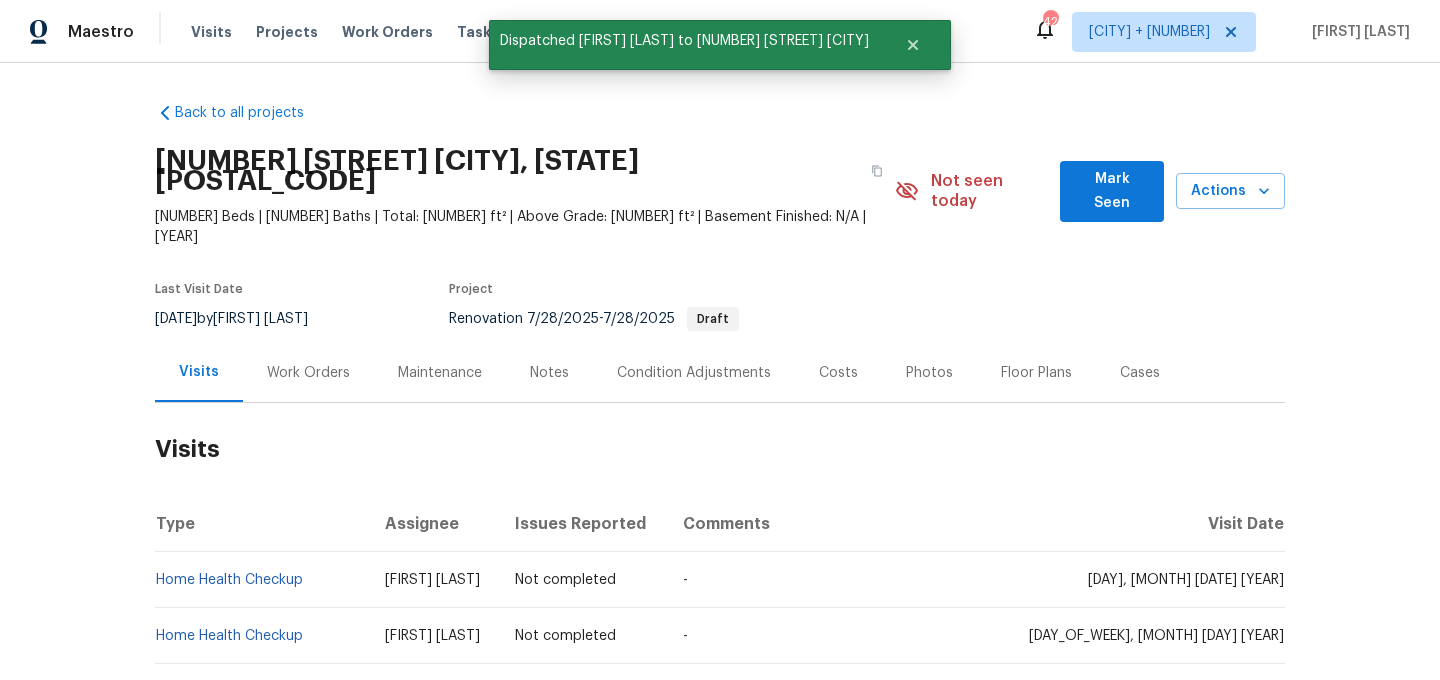 scroll, scrollTop: 0, scrollLeft: 0, axis: both 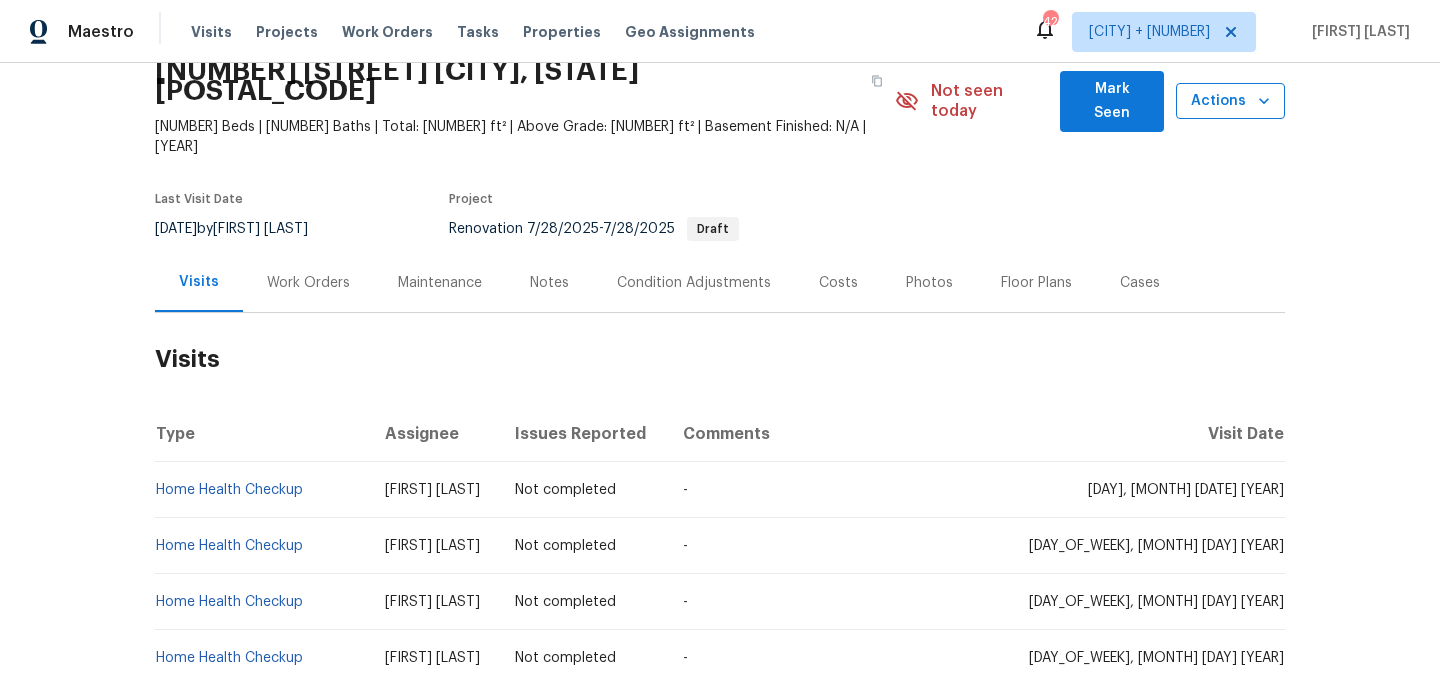 click on "Actions" at bounding box center [1230, 101] 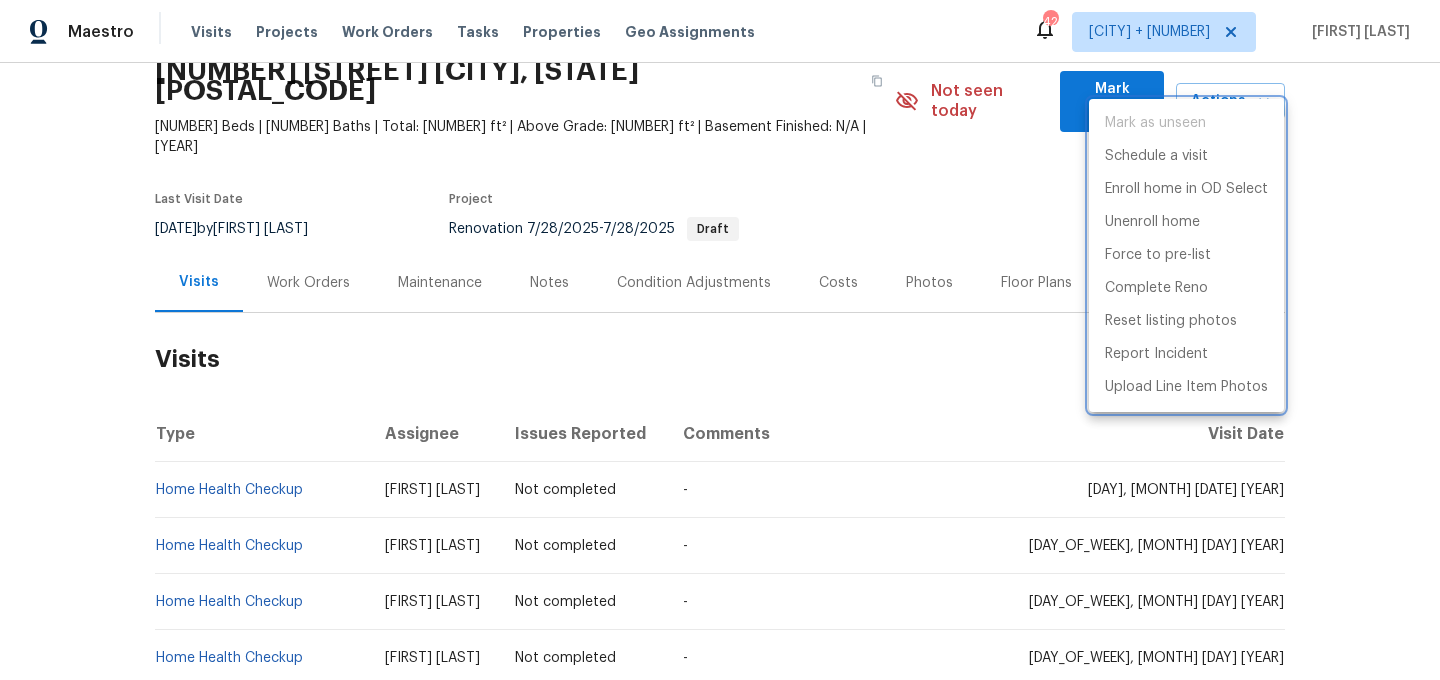 click at bounding box center (720, 340) 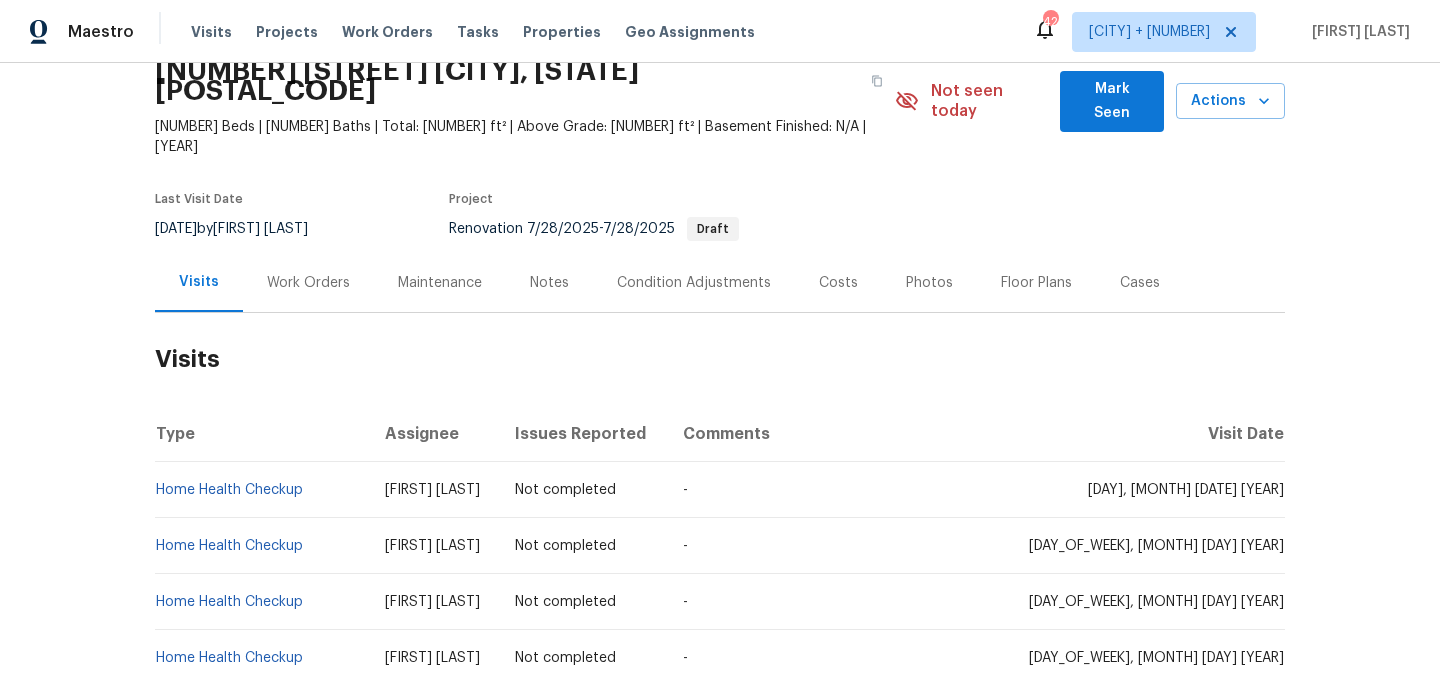 click on "Work Orders" at bounding box center (308, 282) 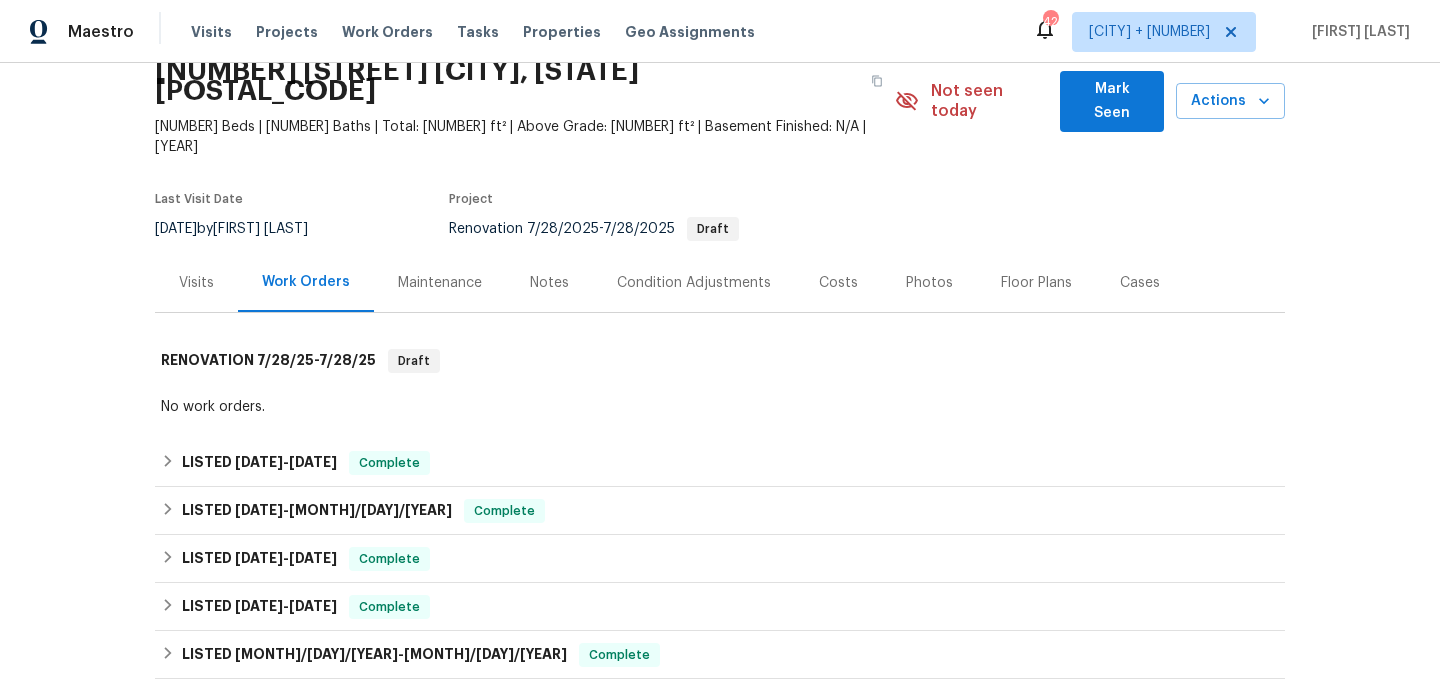 click on "Visits" at bounding box center [196, 283] 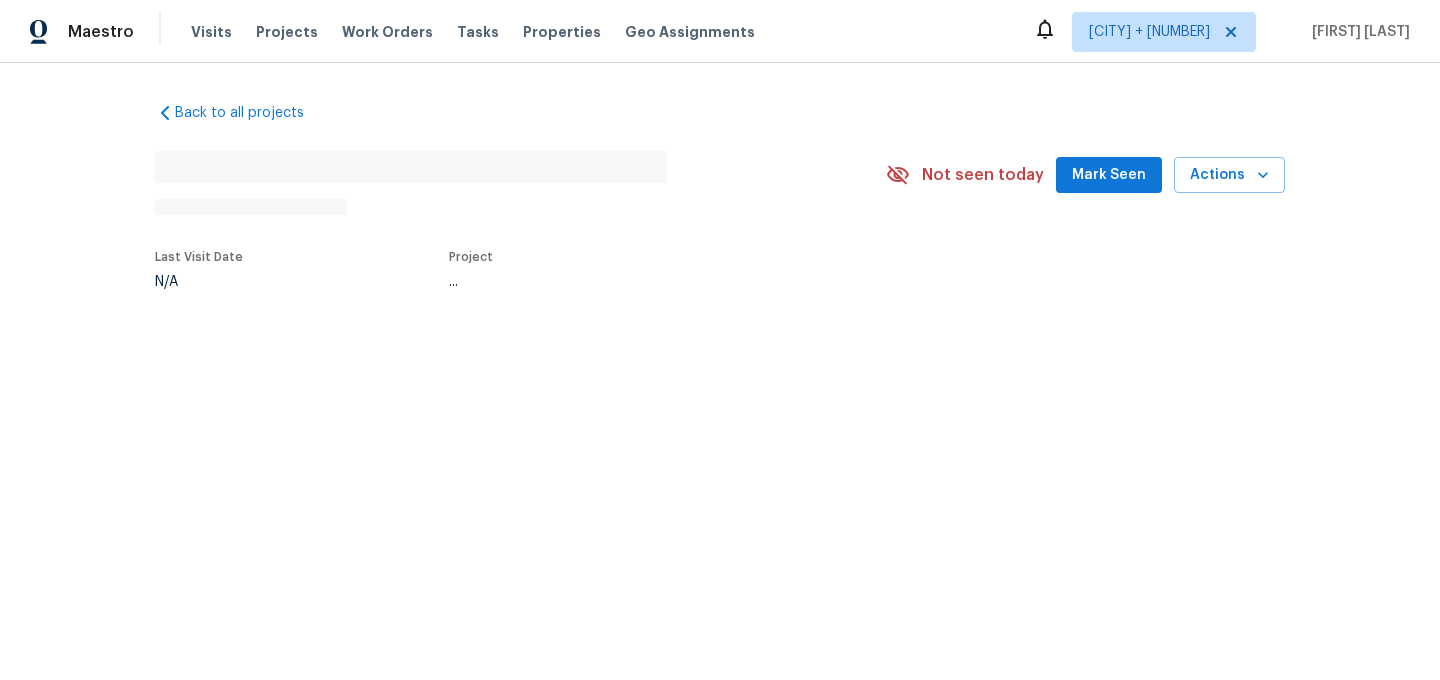 scroll, scrollTop: 0, scrollLeft: 0, axis: both 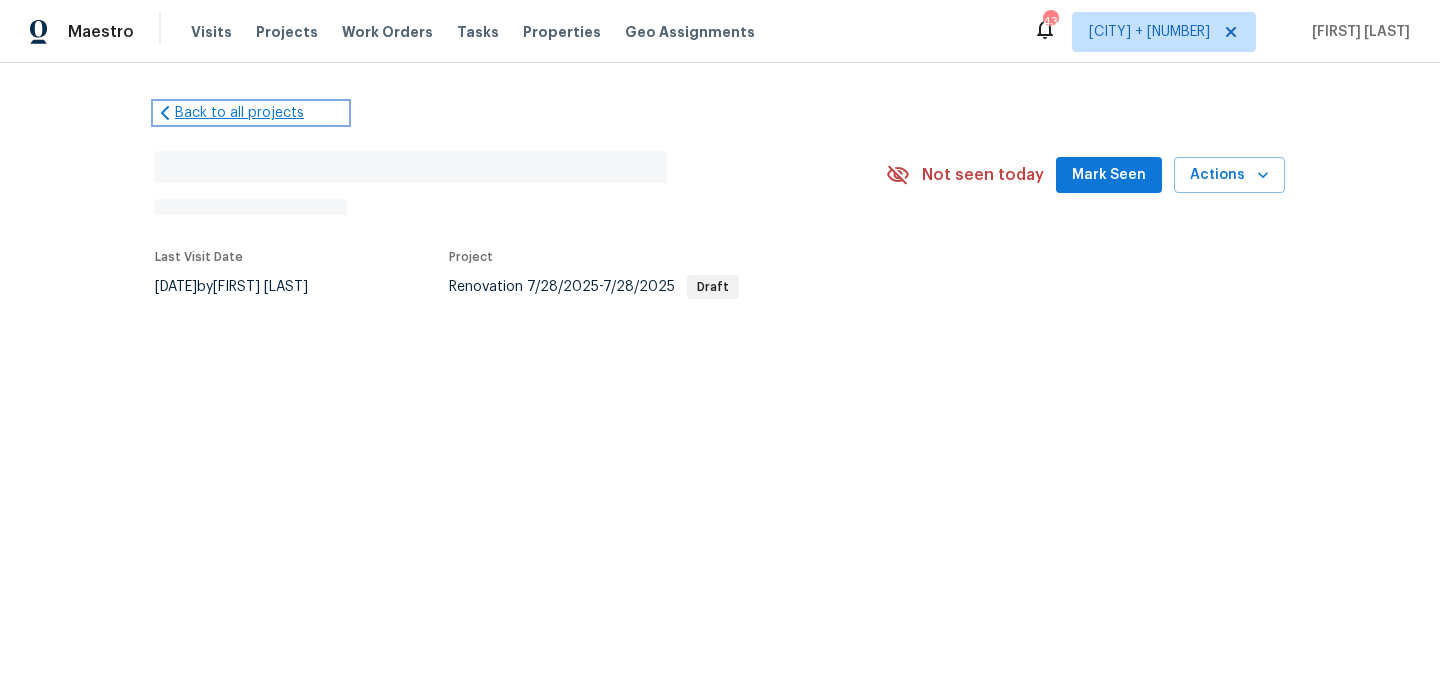 click 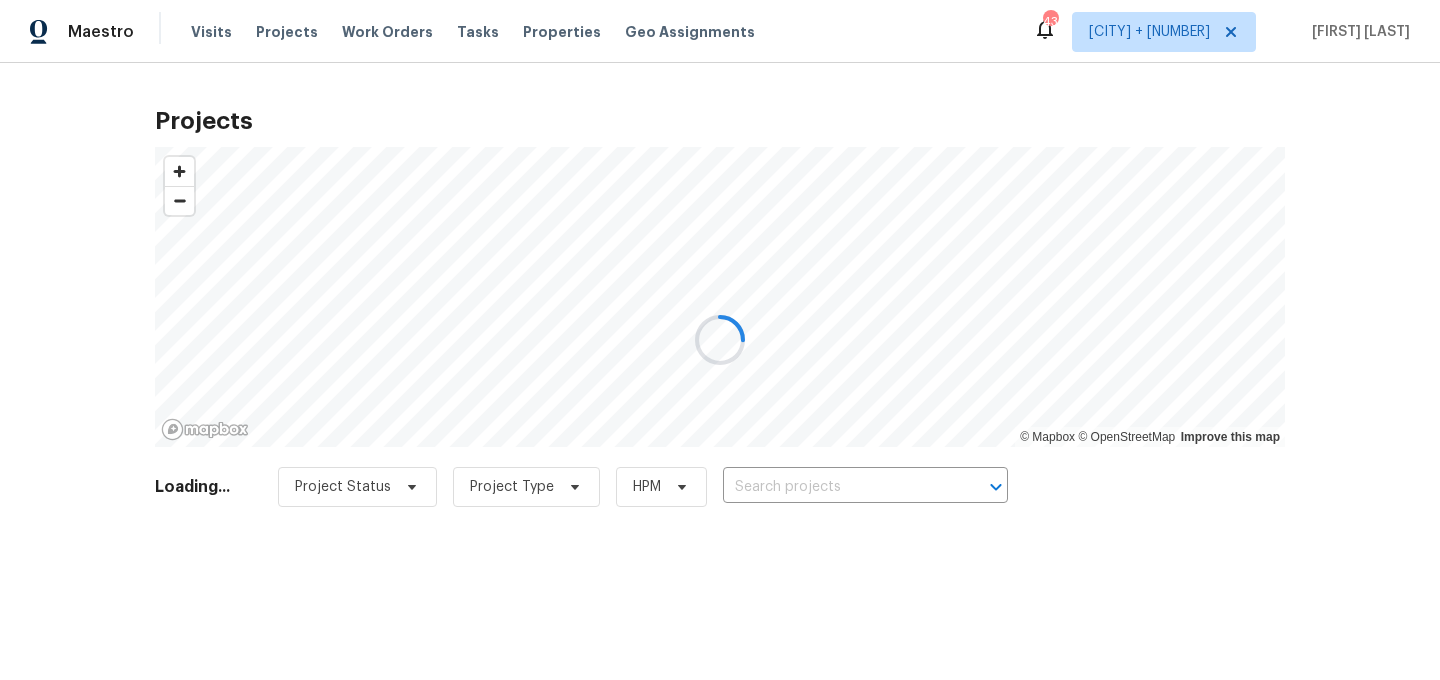 click at bounding box center [720, 340] 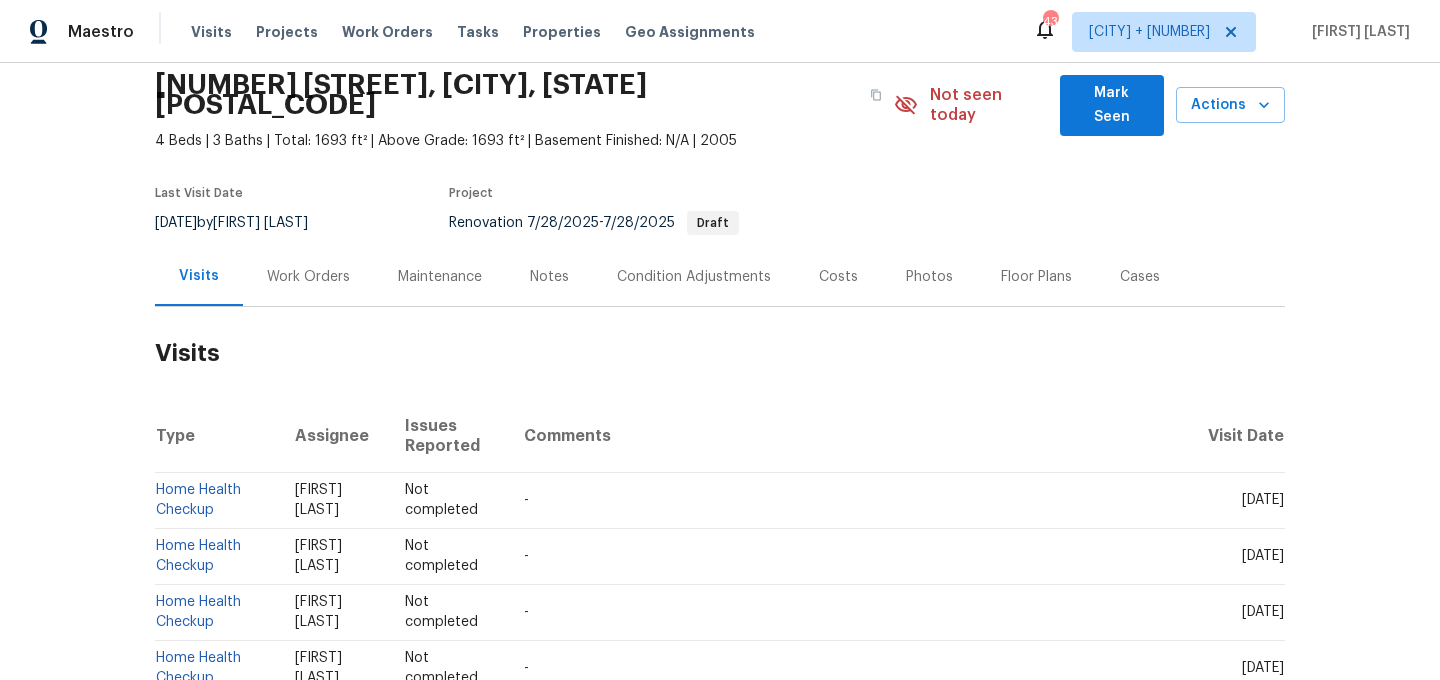 scroll, scrollTop: 92, scrollLeft: 0, axis: vertical 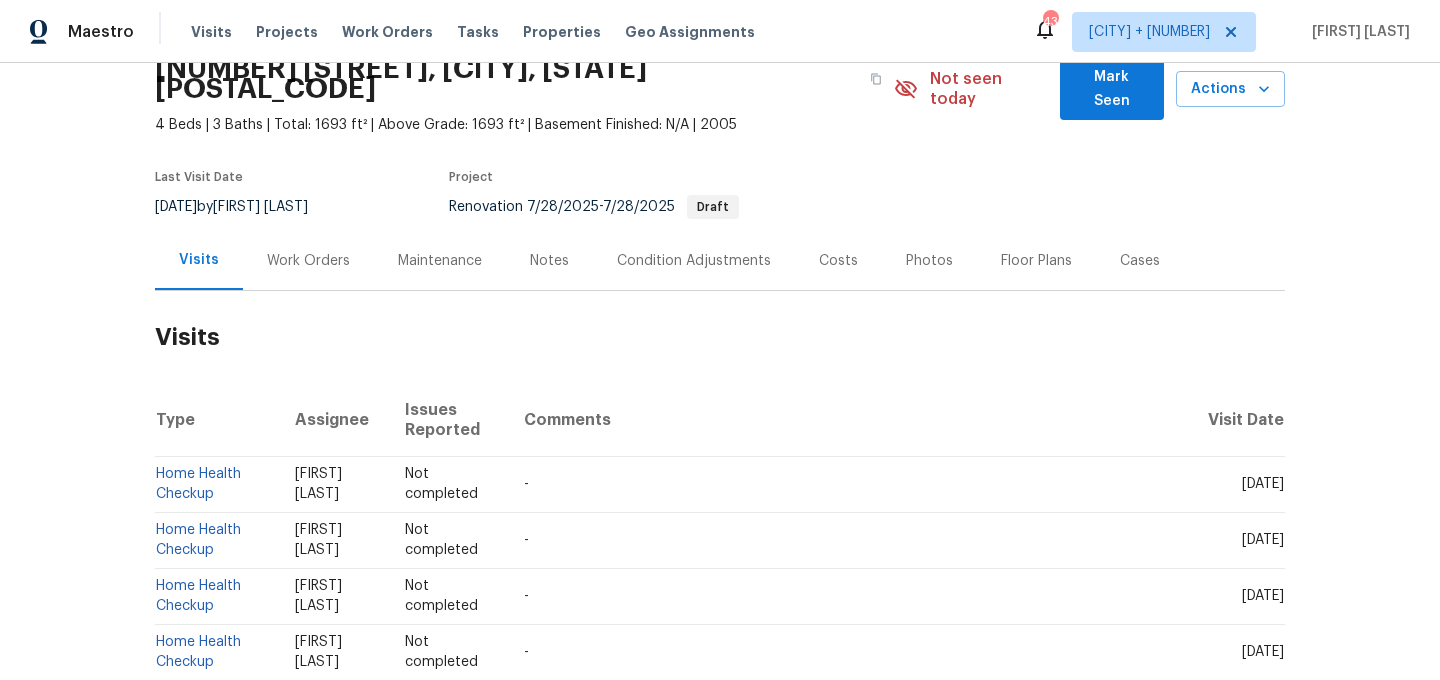 click on "Work Orders" at bounding box center (308, 261) 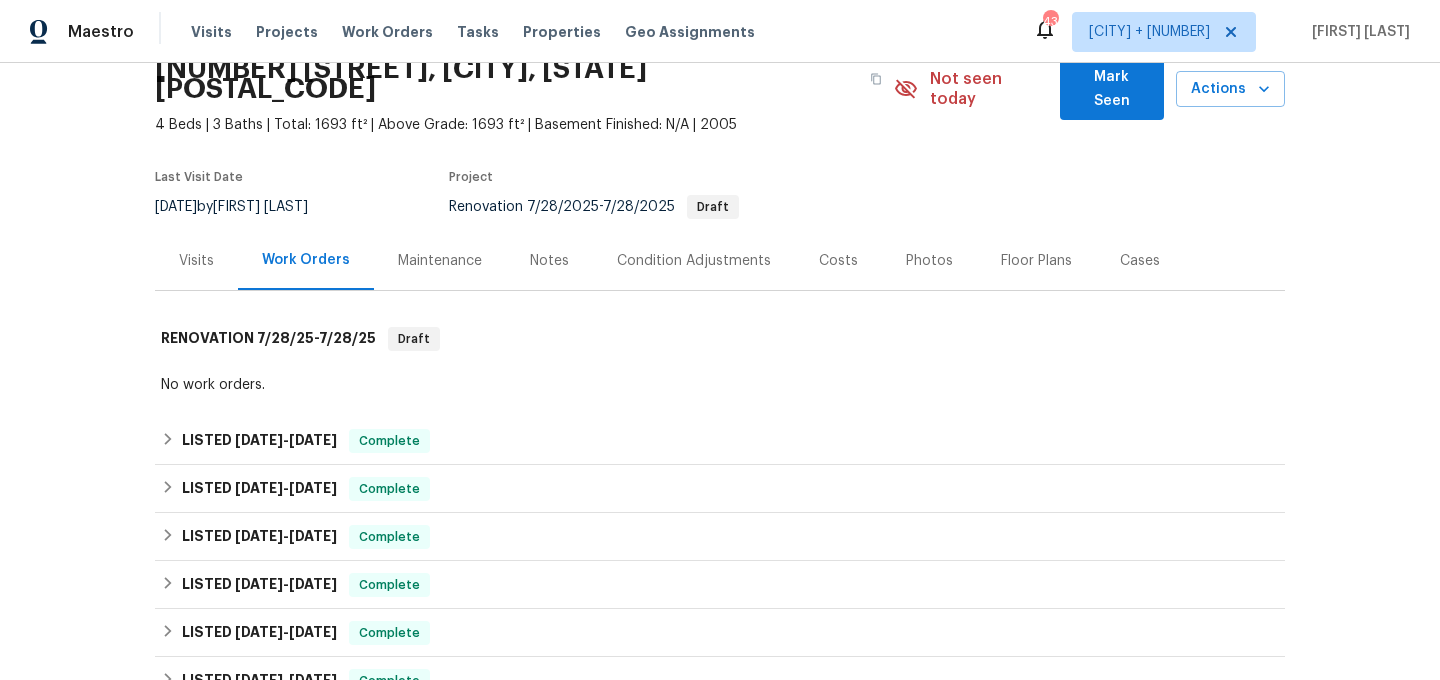 click on "Visits" at bounding box center [196, 261] 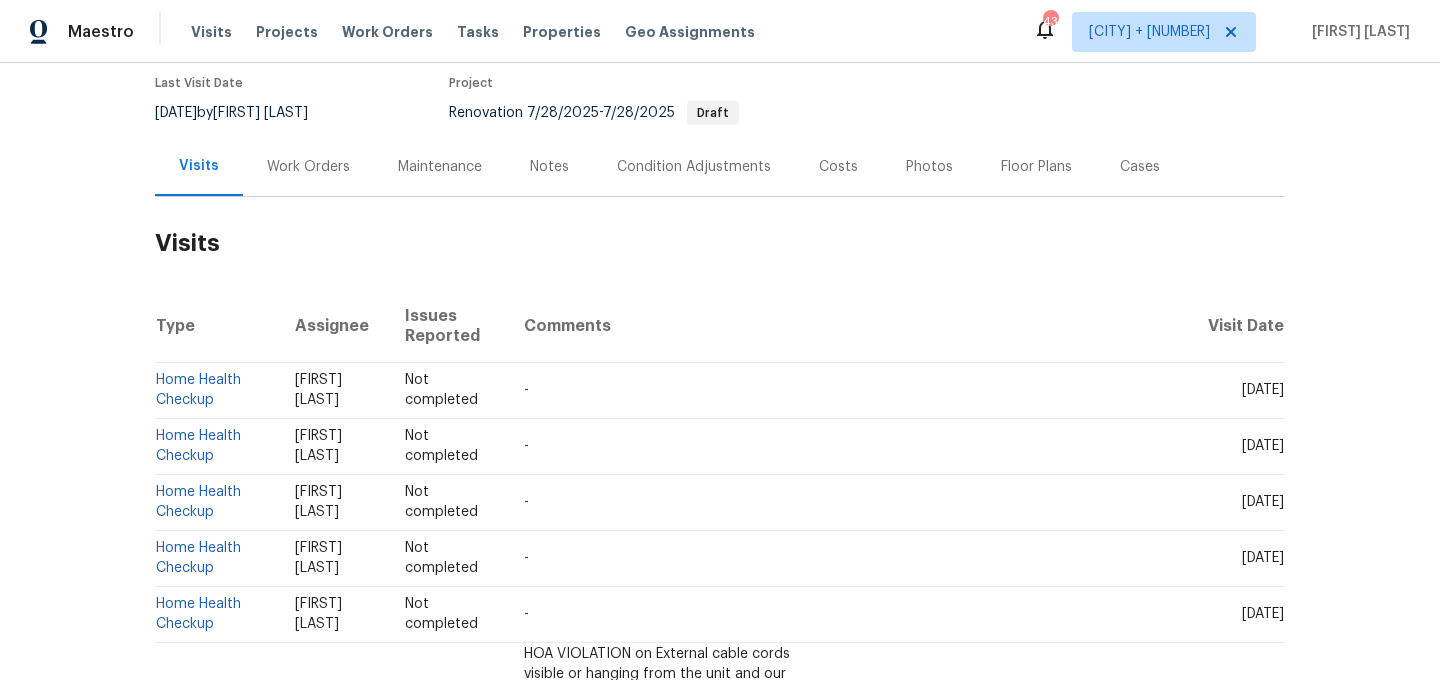 scroll, scrollTop: 390, scrollLeft: 0, axis: vertical 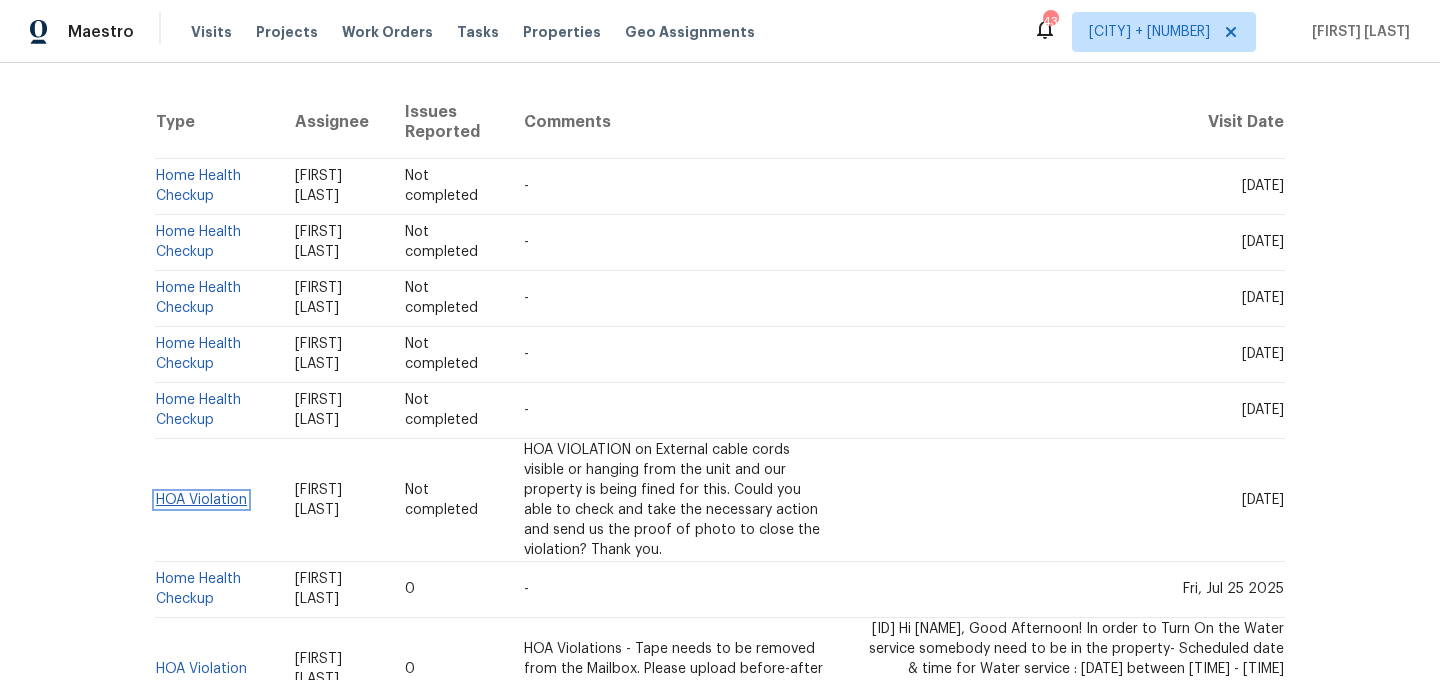 click on "HOA Violation" at bounding box center [201, 500] 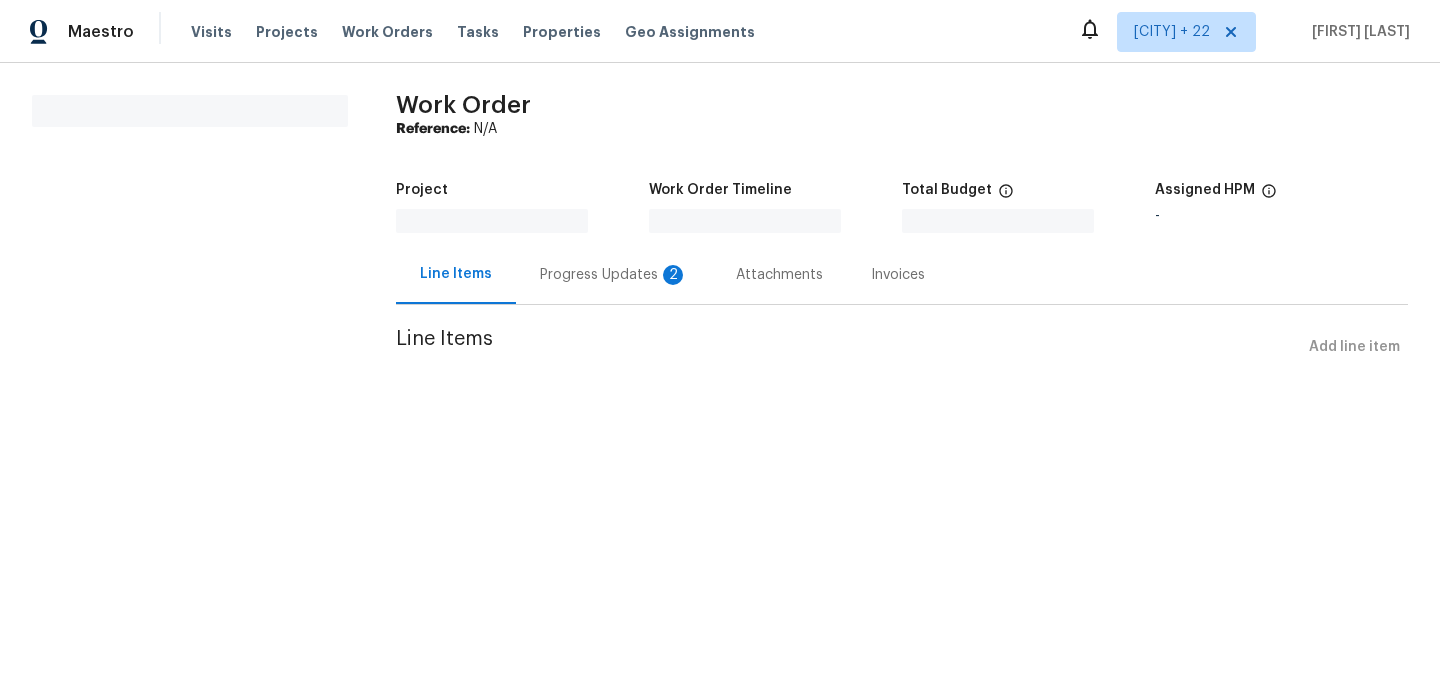 scroll, scrollTop: 0, scrollLeft: 0, axis: both 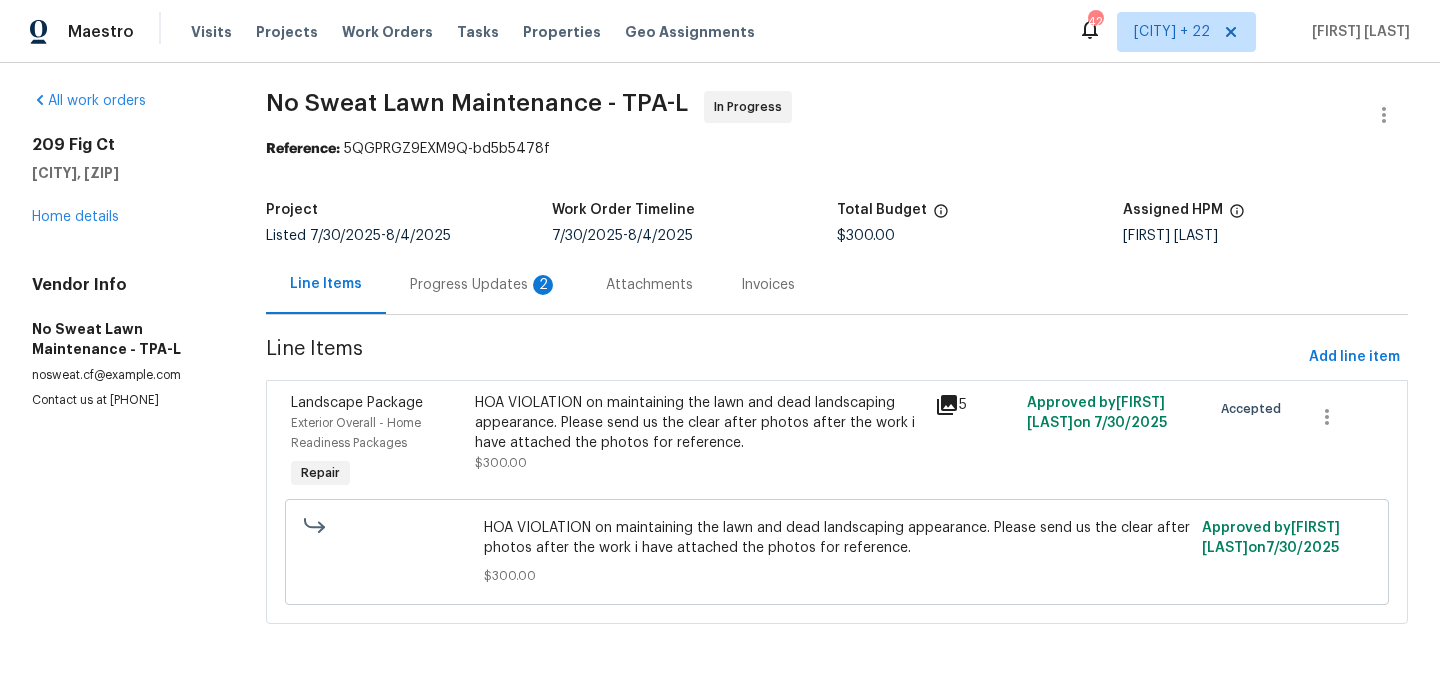 click on "Progress Updates 2" at bounding box center [484, 285] 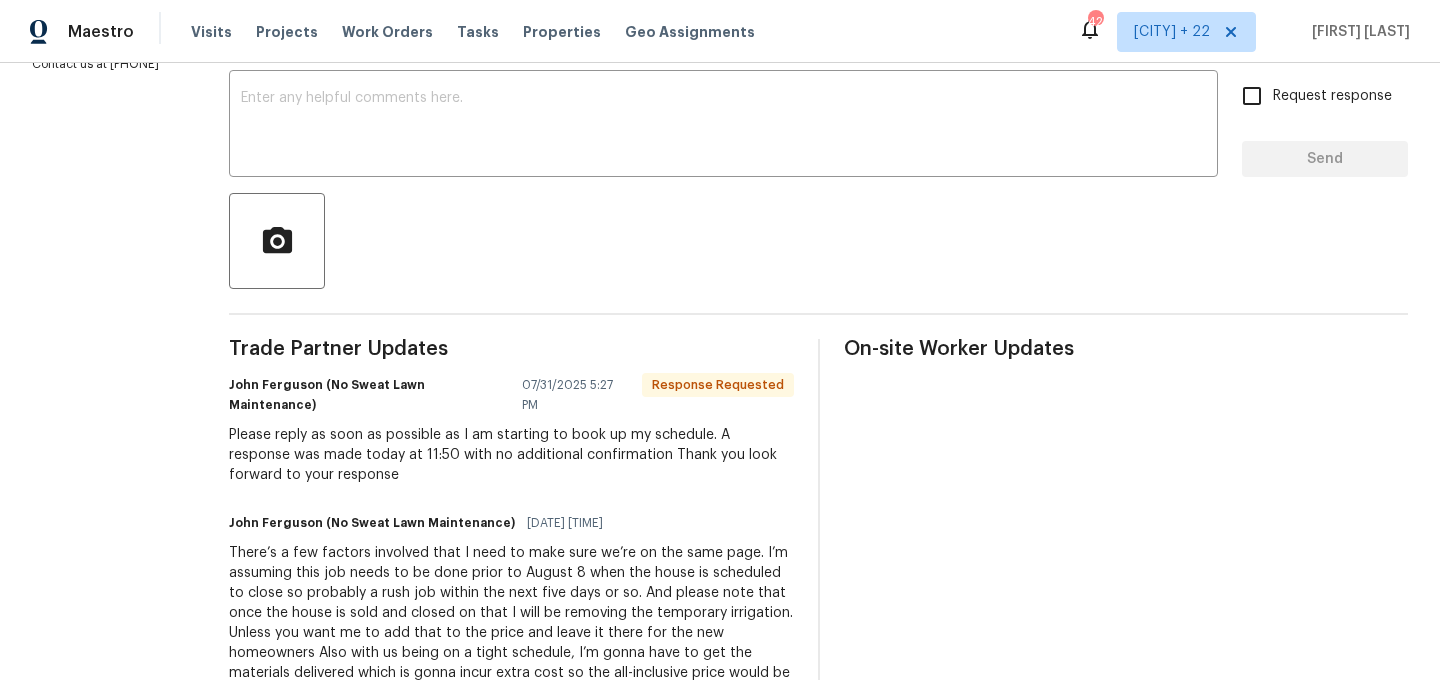scroll, scrollTop: 292, scrollLeft: 0, axis: vertical 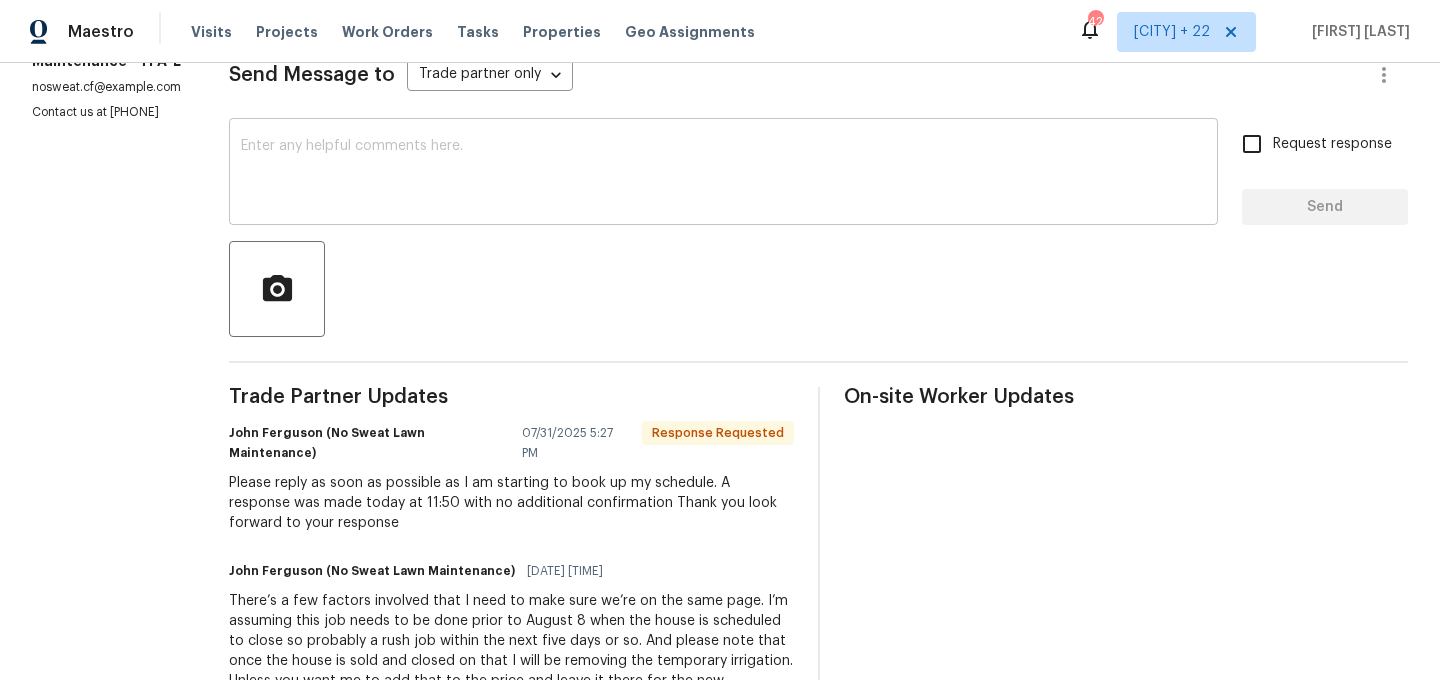 click at bounding box center [723, 174] 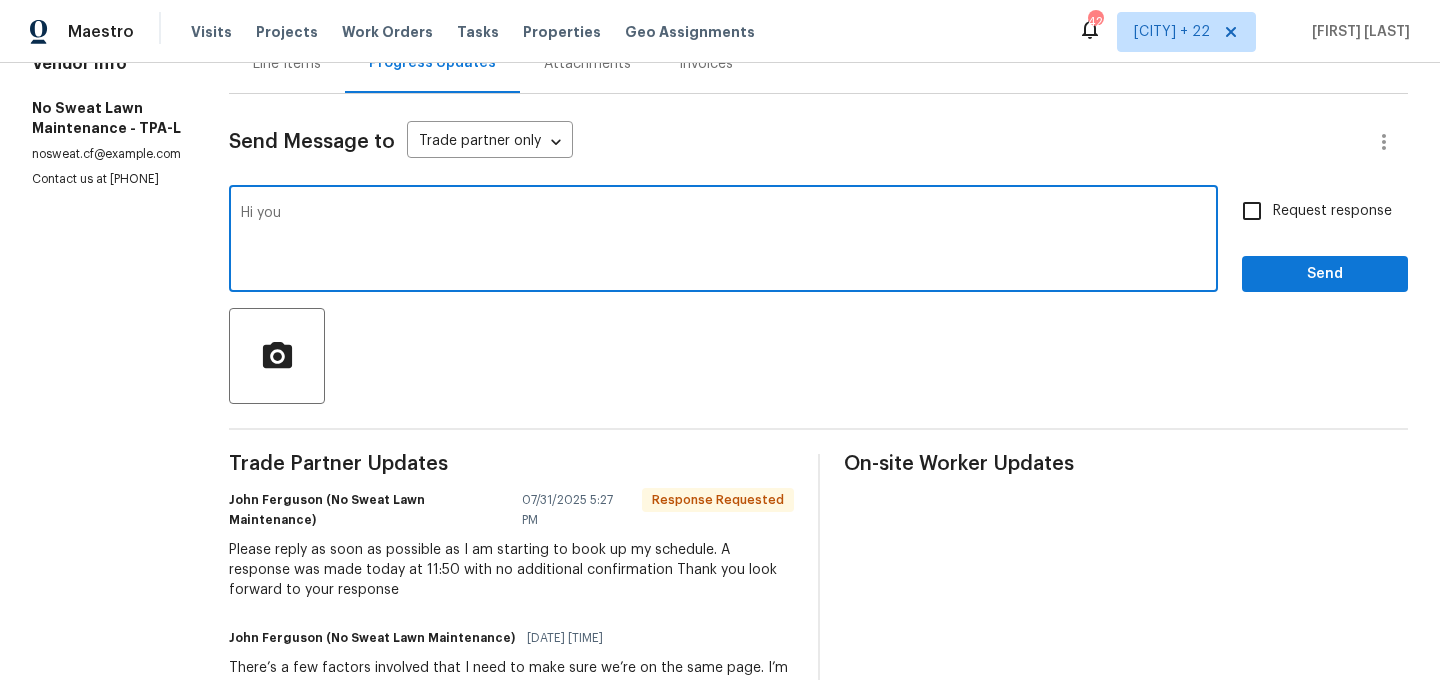 scroll, scrollTop: 222, scrollLeft: 0, axis: vertical 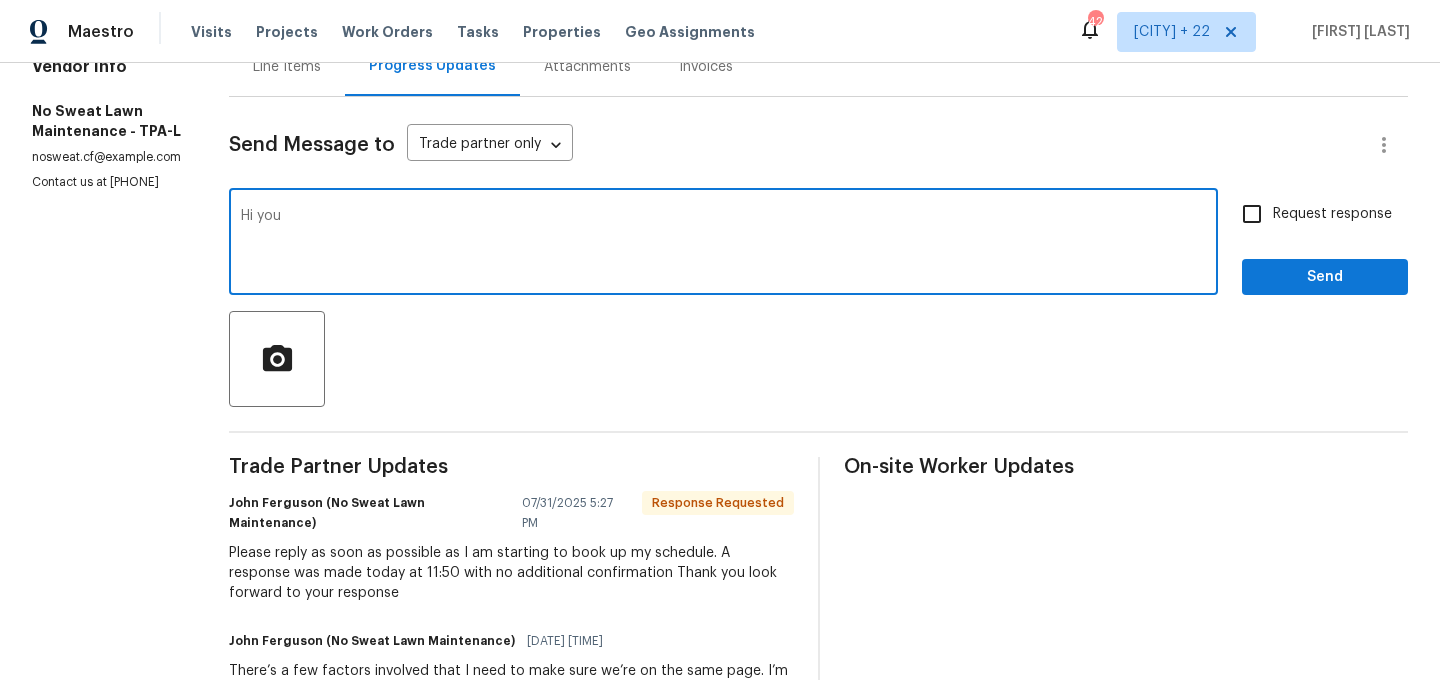 click on "Hi you" at bounding box center (723, 244) 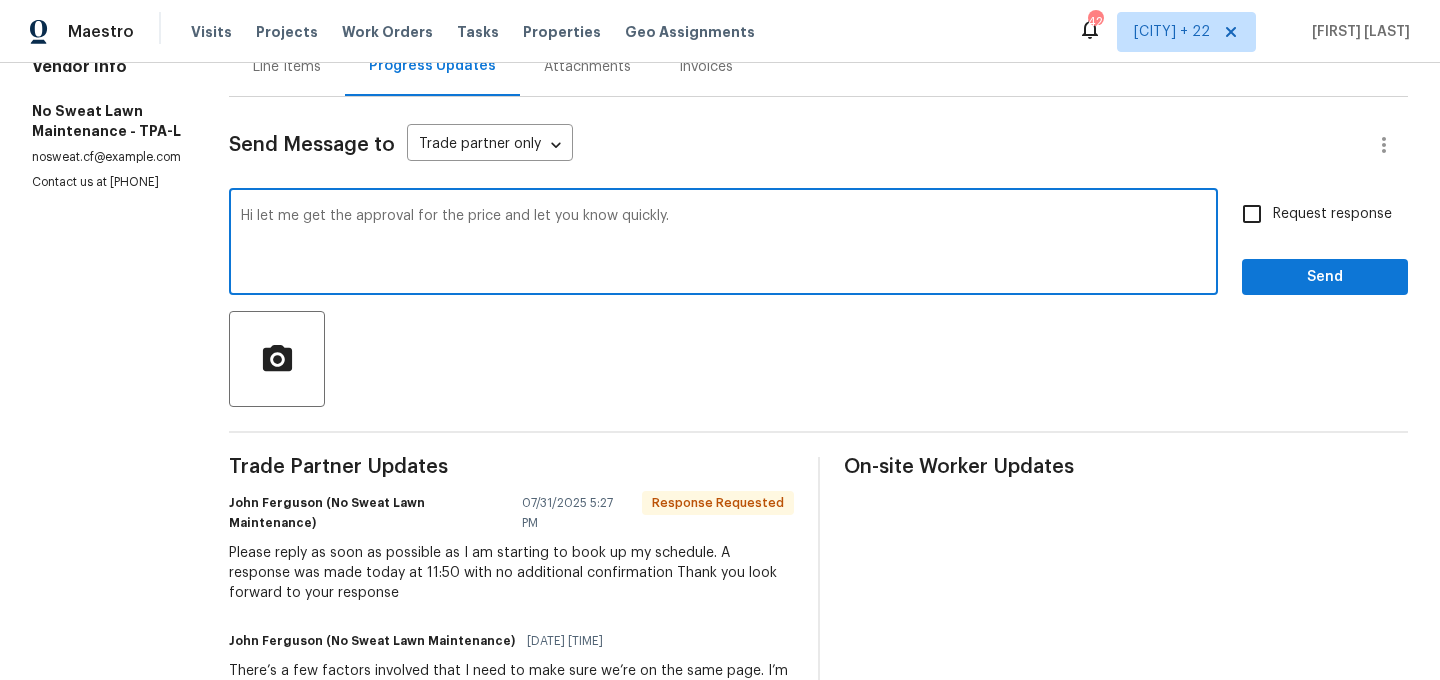 type on "Hi let me get the approval for the price and let you know quickly." 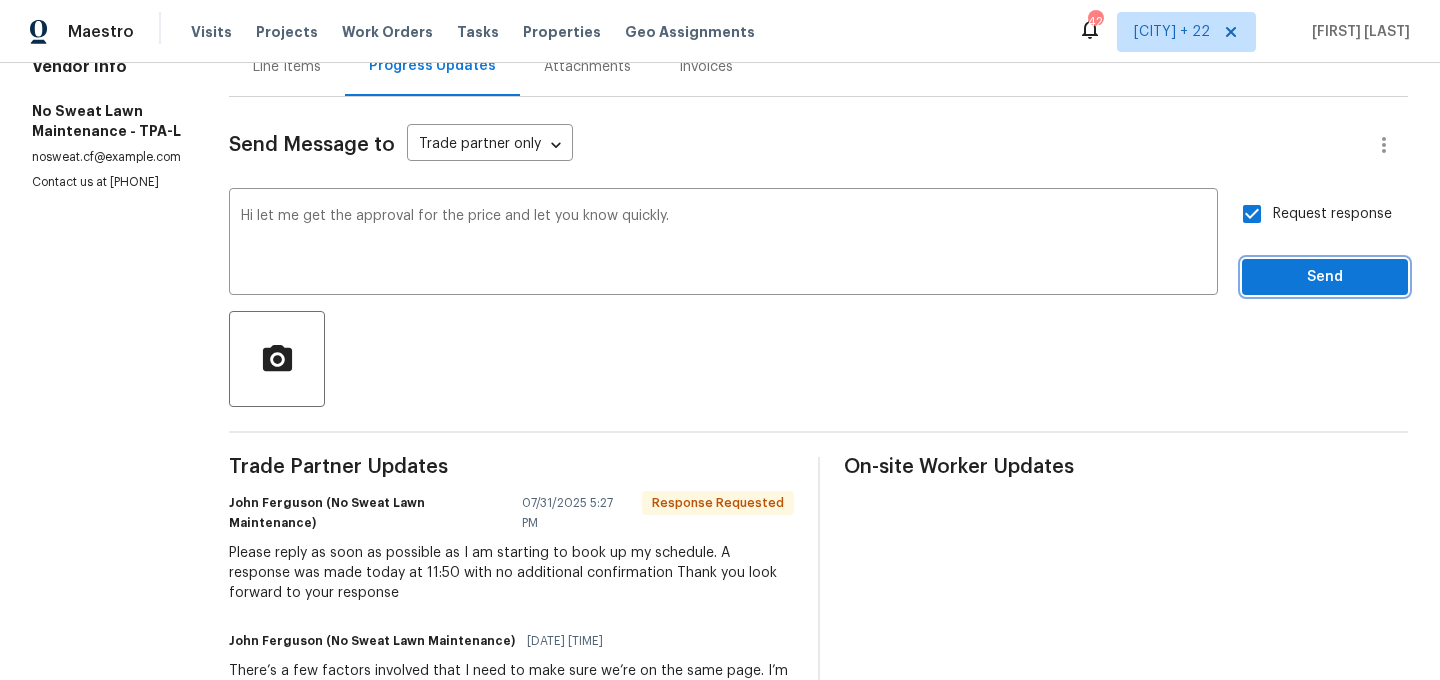 click on "Send" at bounding box center (1325, 277) 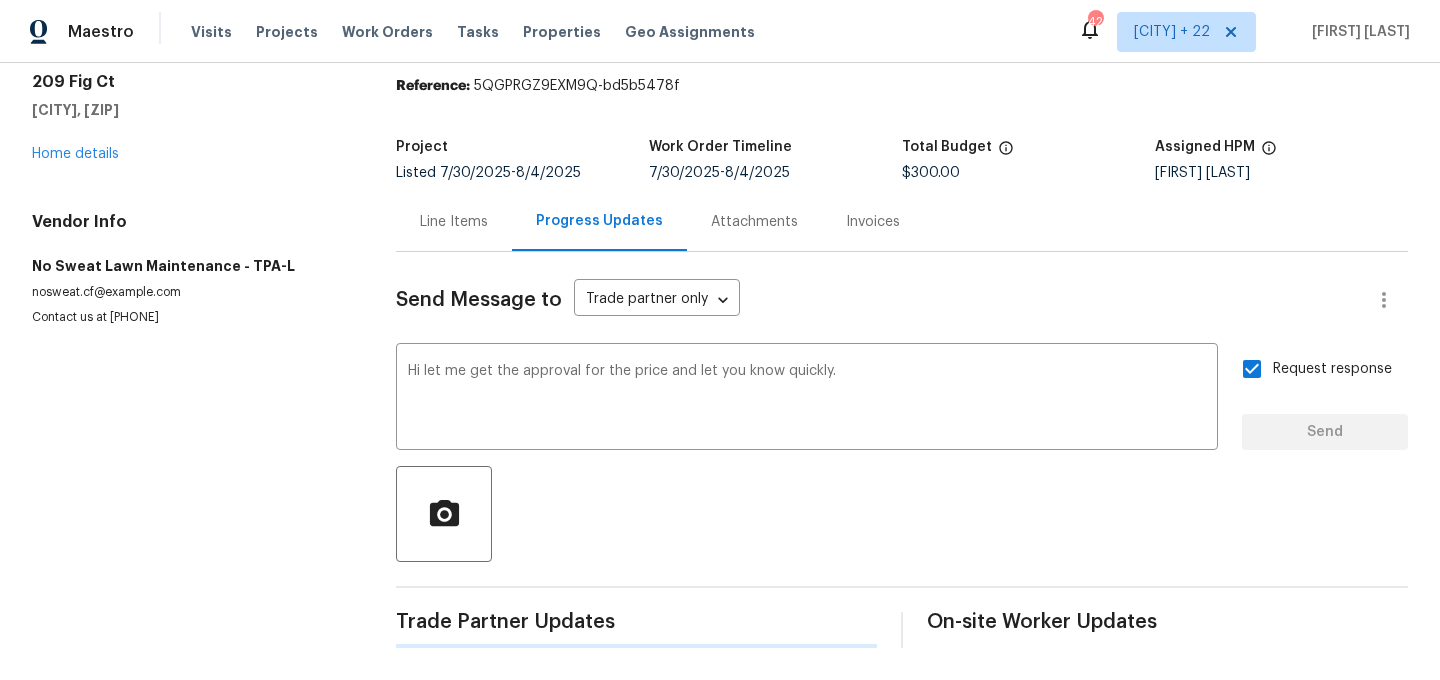 type 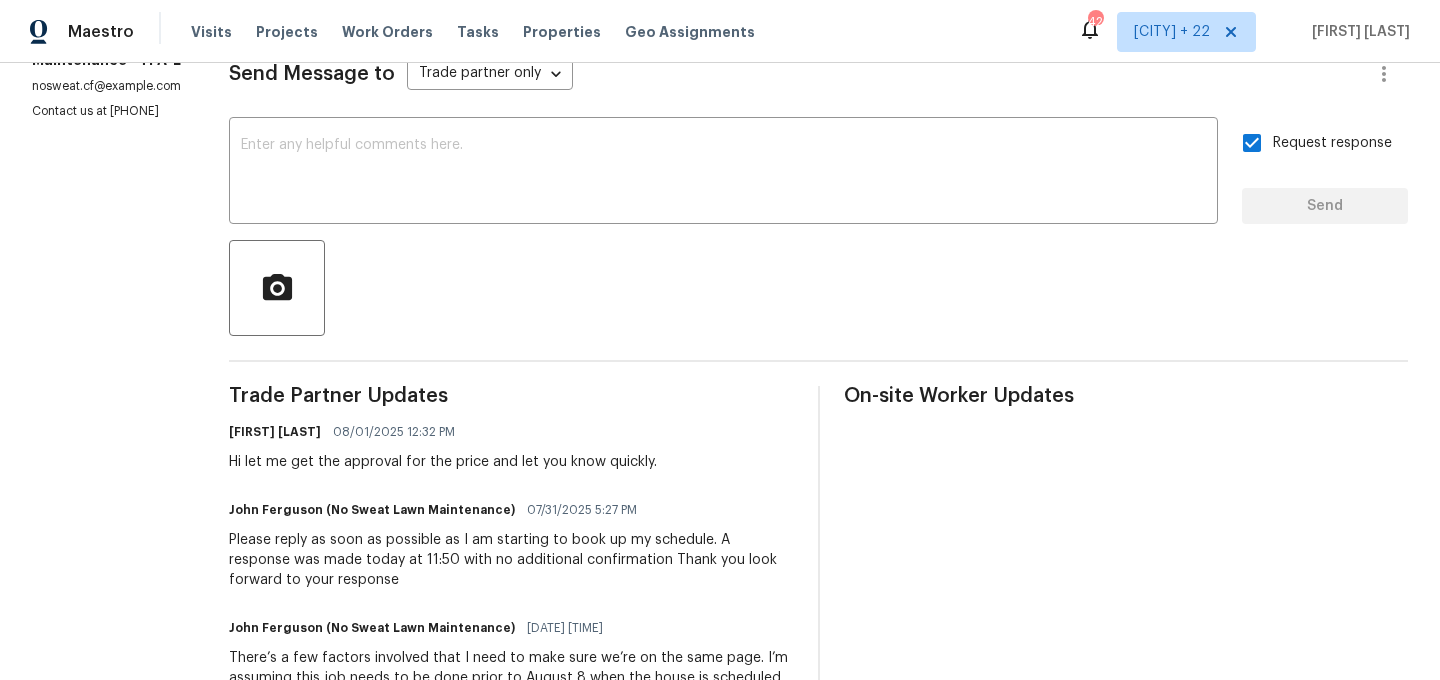 scroll, scrollTop: 0, scrollLeft: 0, axis: both 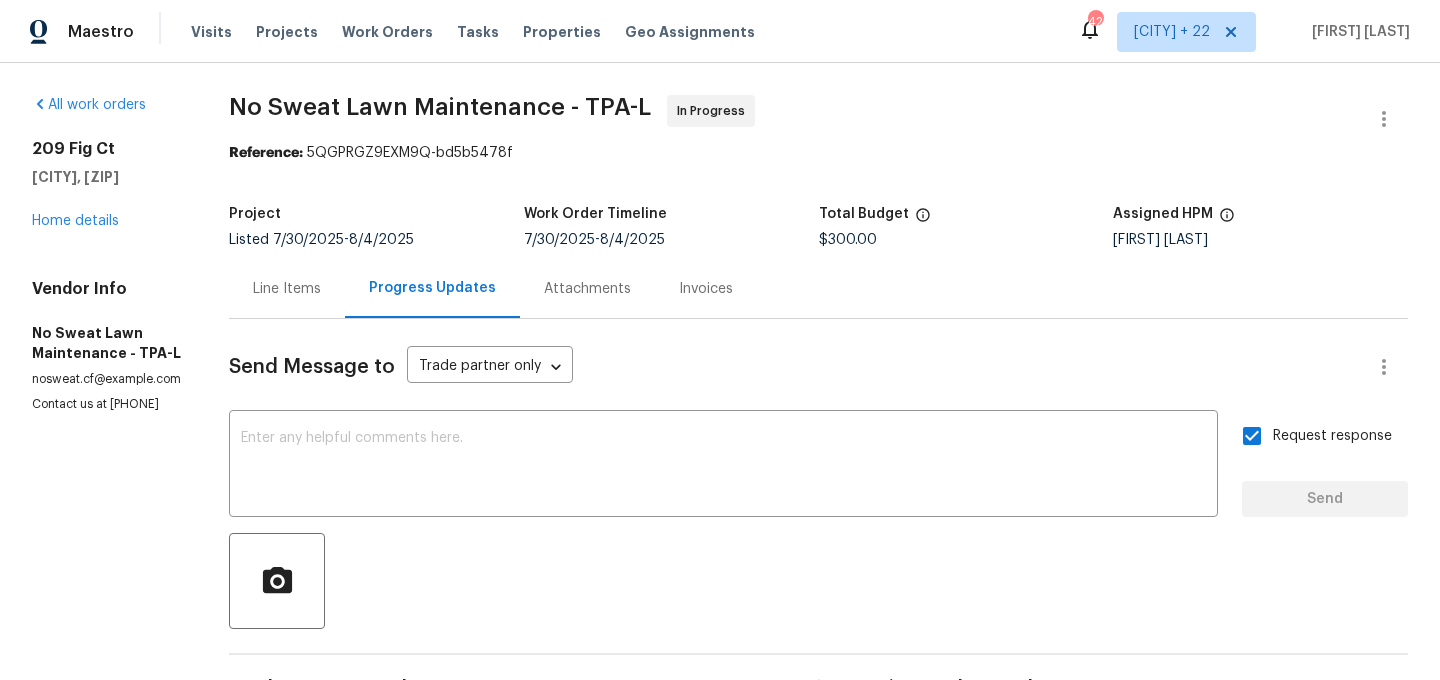 click on "Line Items" at bounding box center (287, 288) 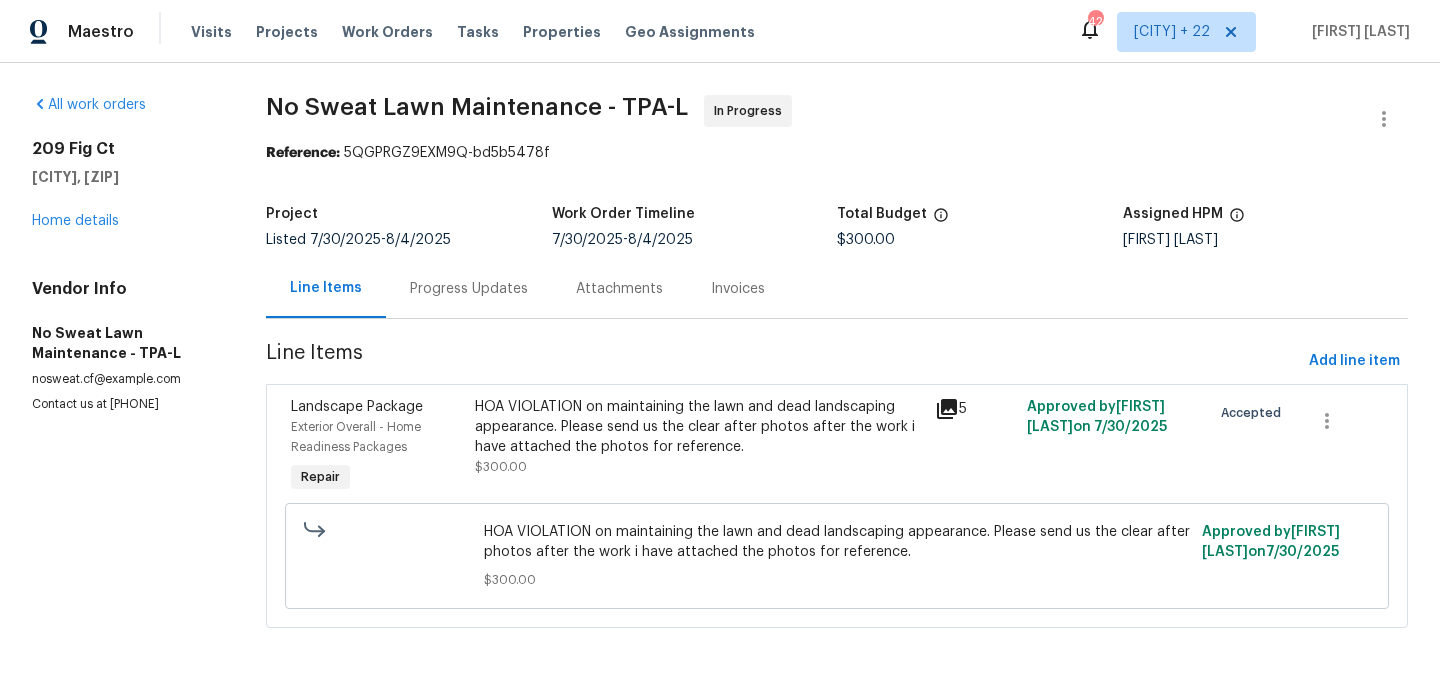 scroll, scrollTop: 5, scrollLeft: 0, axis: vertical 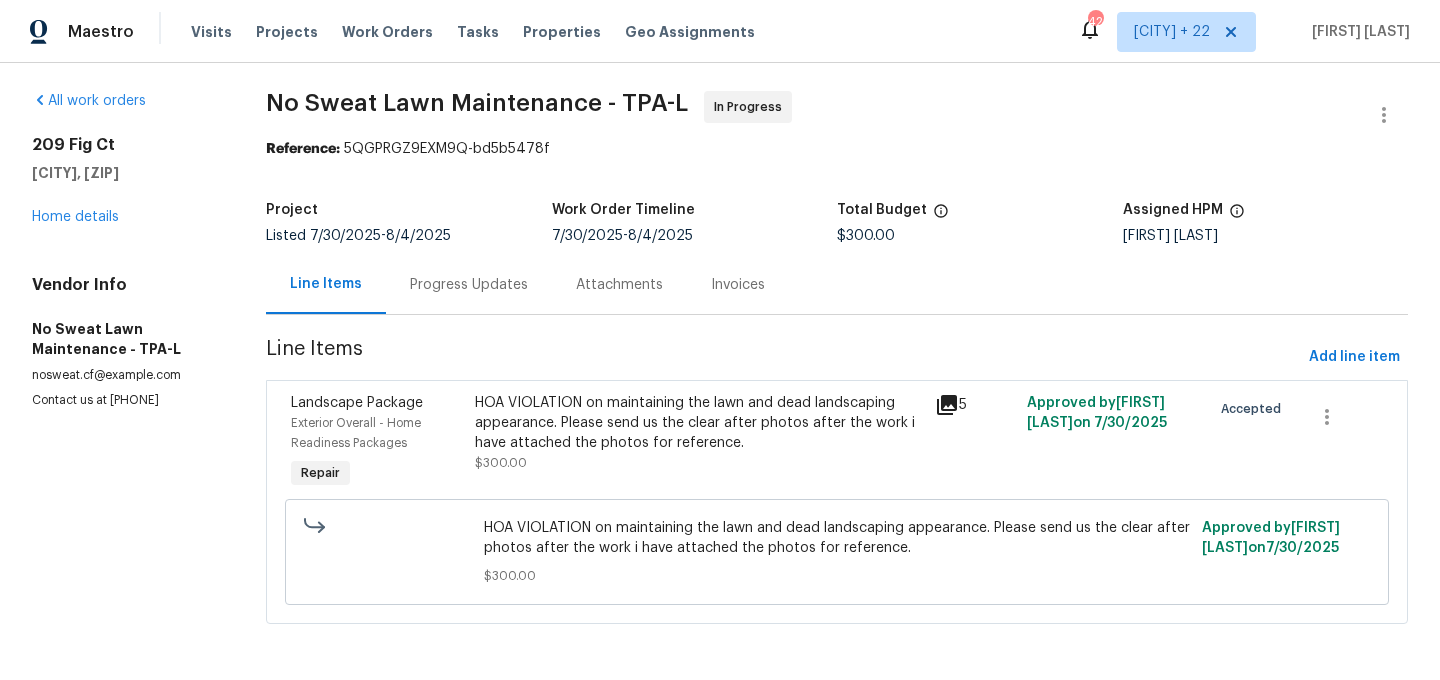 click on "HOA VIOLATION on maintaining the lawn and dead landscaping appearance. Please send us the clear after photos after the work i have attached the photos for reference." at bounding box center (699, 423) 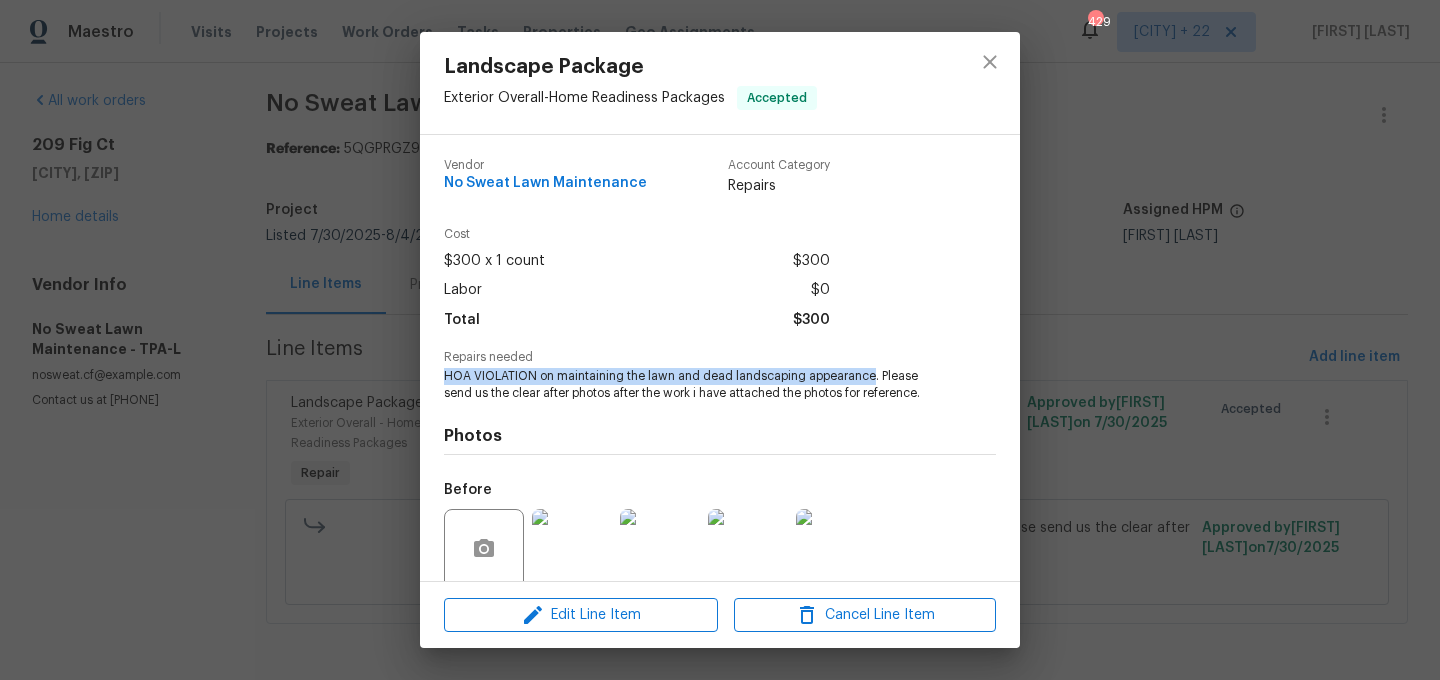 drag, startPoint x: 442, startPoint y: 373, endPoint x: 873, endPoint y: 374, distance: 431.00116 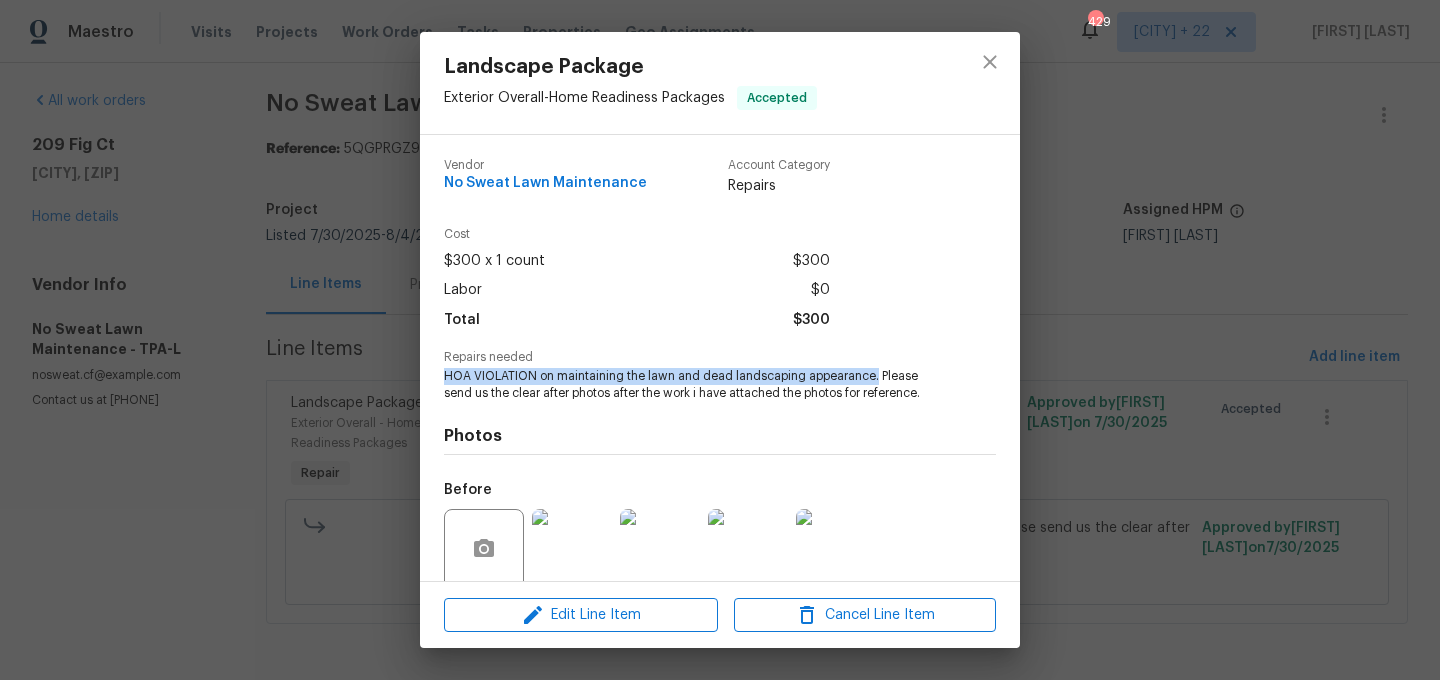 copy on "HOA VIOLATION on maintaining the lawn and dead landscaping appearance." 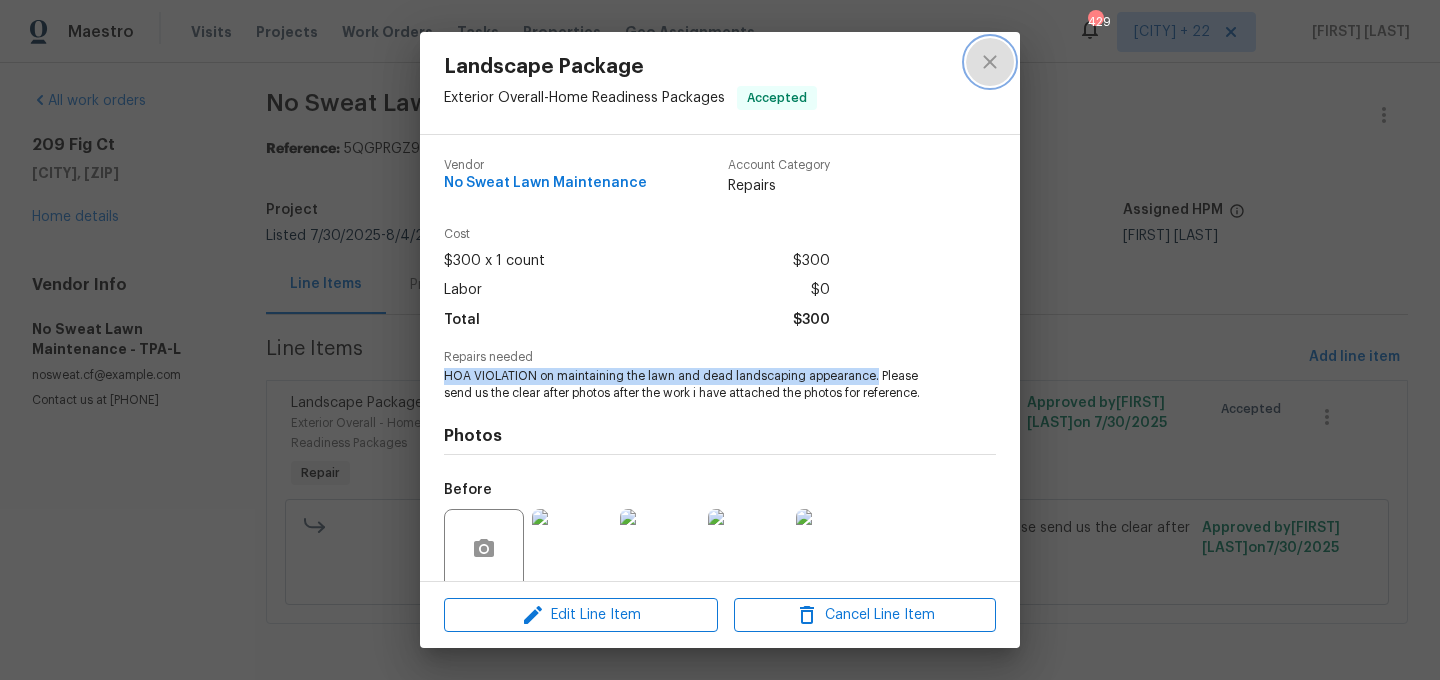 click at bounding box center (990, 62) 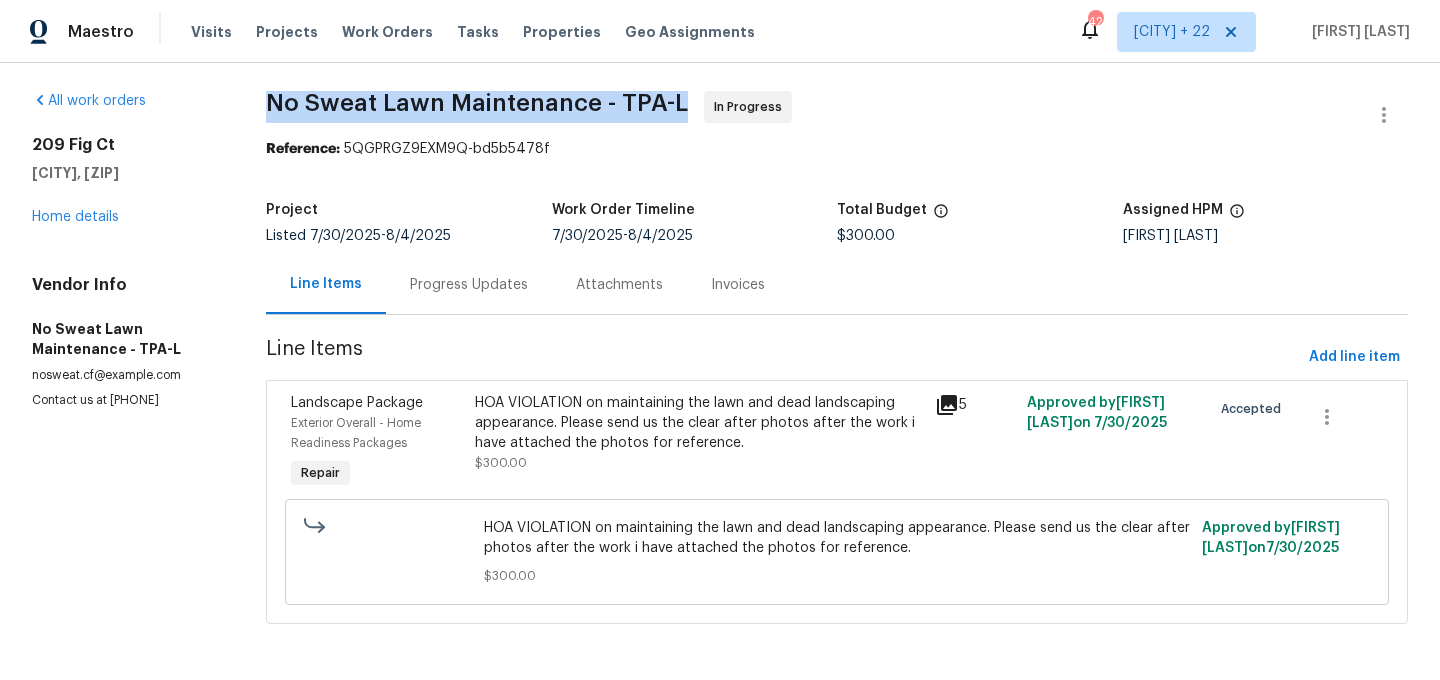 drag, startPoint x: 267, startPoint y: 104, endPoint x: 683, endPoint y: 113, distance: 416.09735 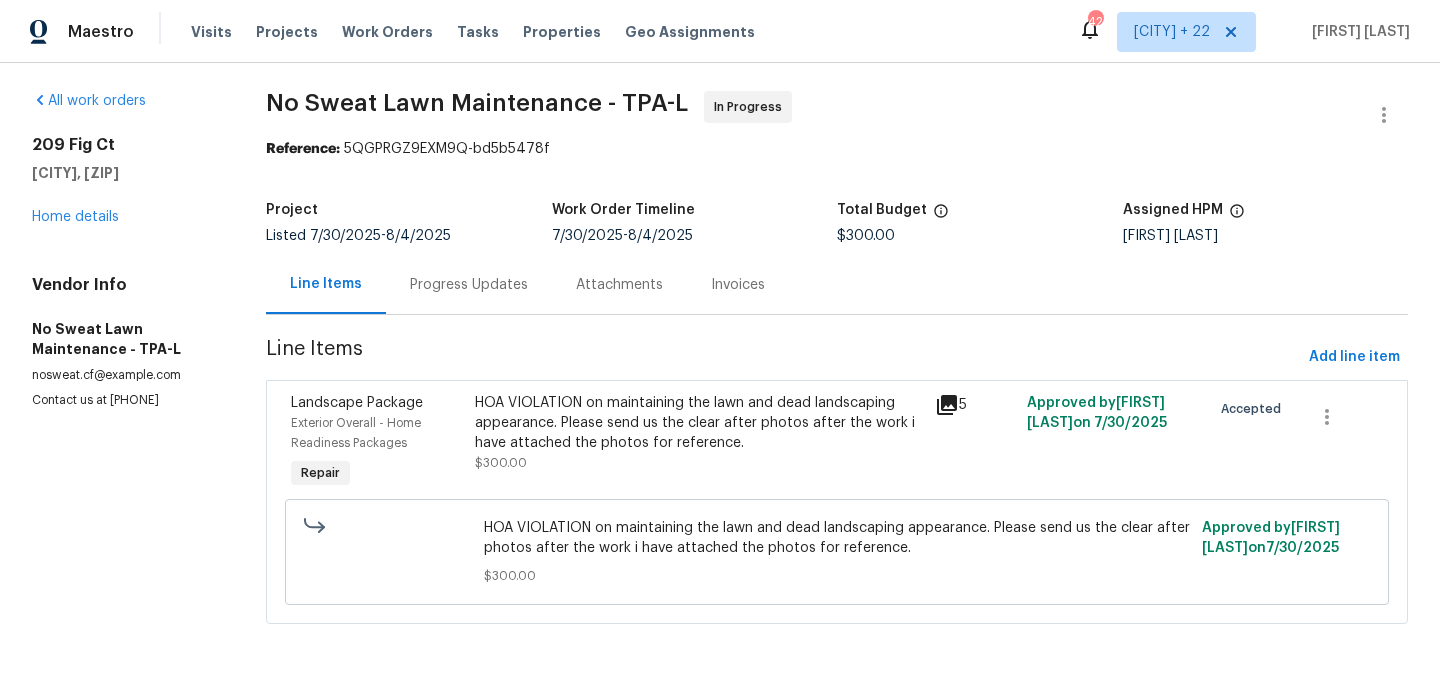 click on "Progress Updates" at bounding box center (469, 285) 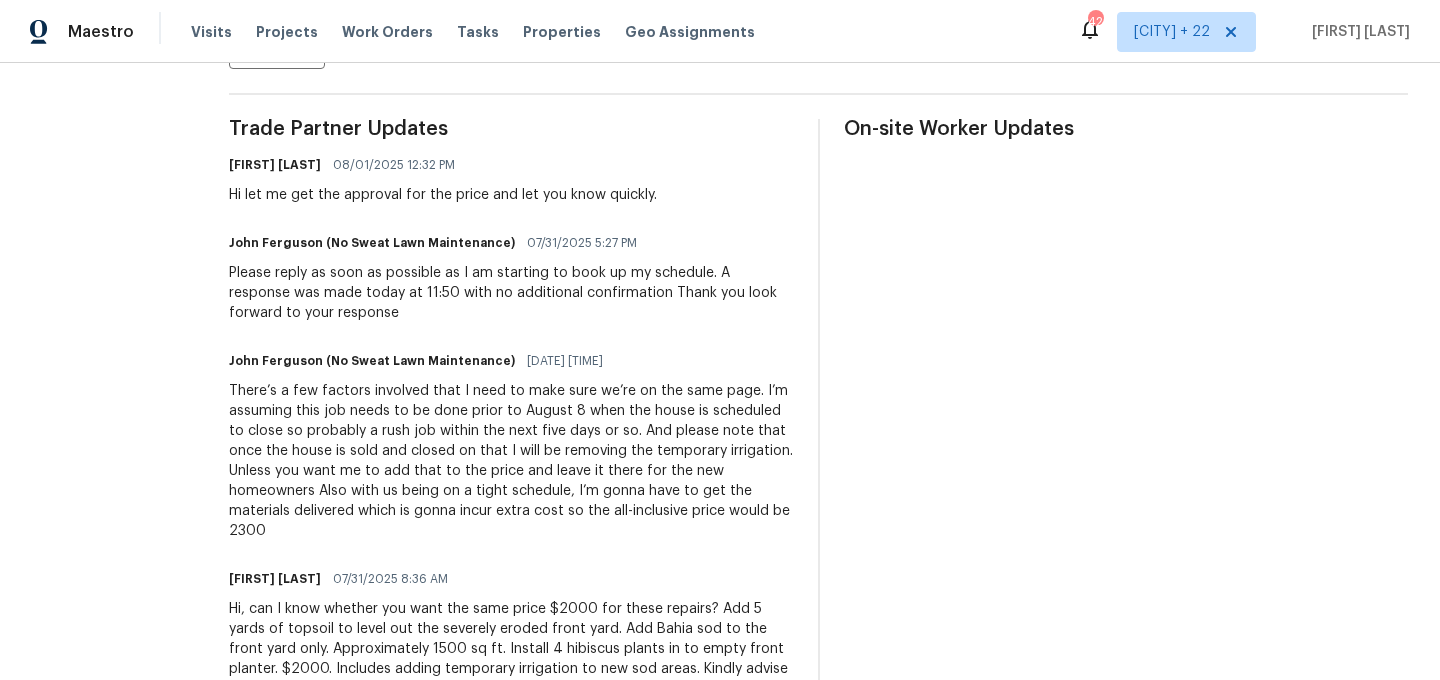 scroll, scrollTop: 561, scrollLeft: 0, axis: vertical 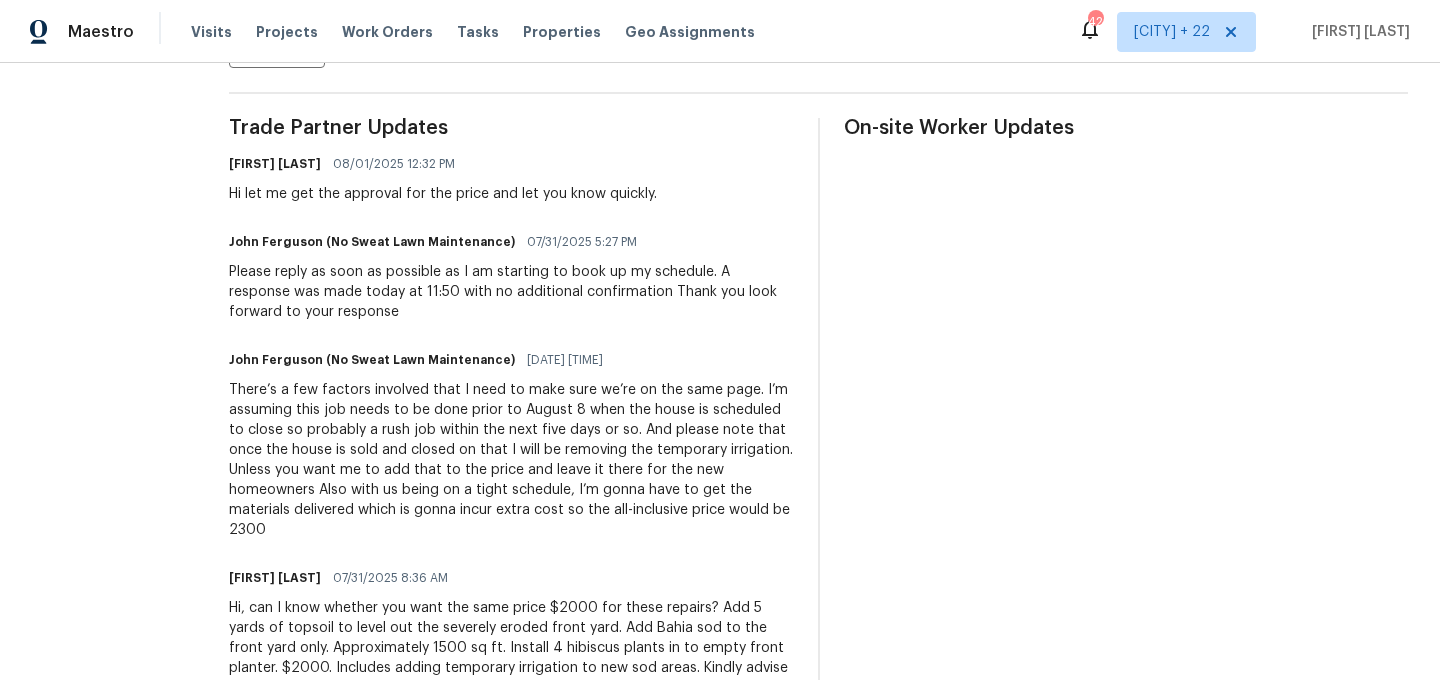 drag, startPoint x: 604, startPoint y: 512, endPoint x: 652, endPoint y: 511, distance: 48.010414 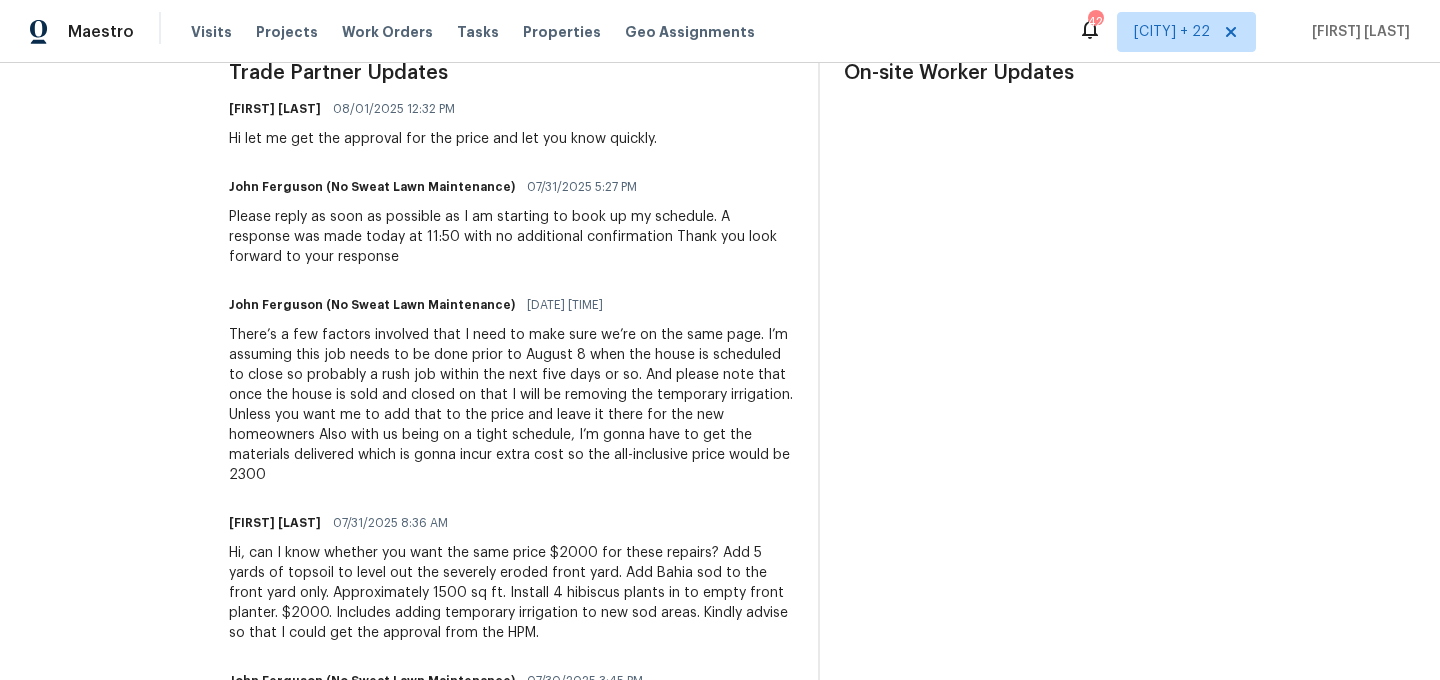 scroll, scrollTop: 624, scrollLeft: 0, axis: vertical 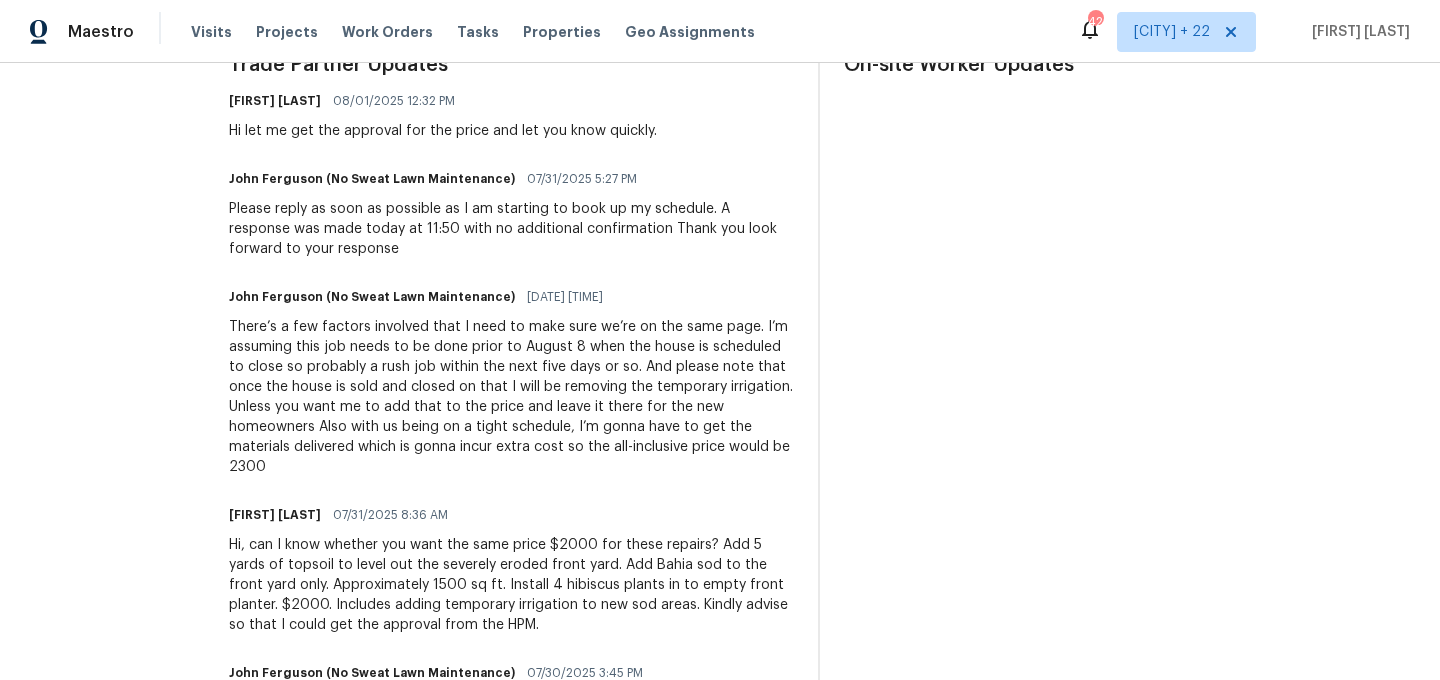 copy on "2300" 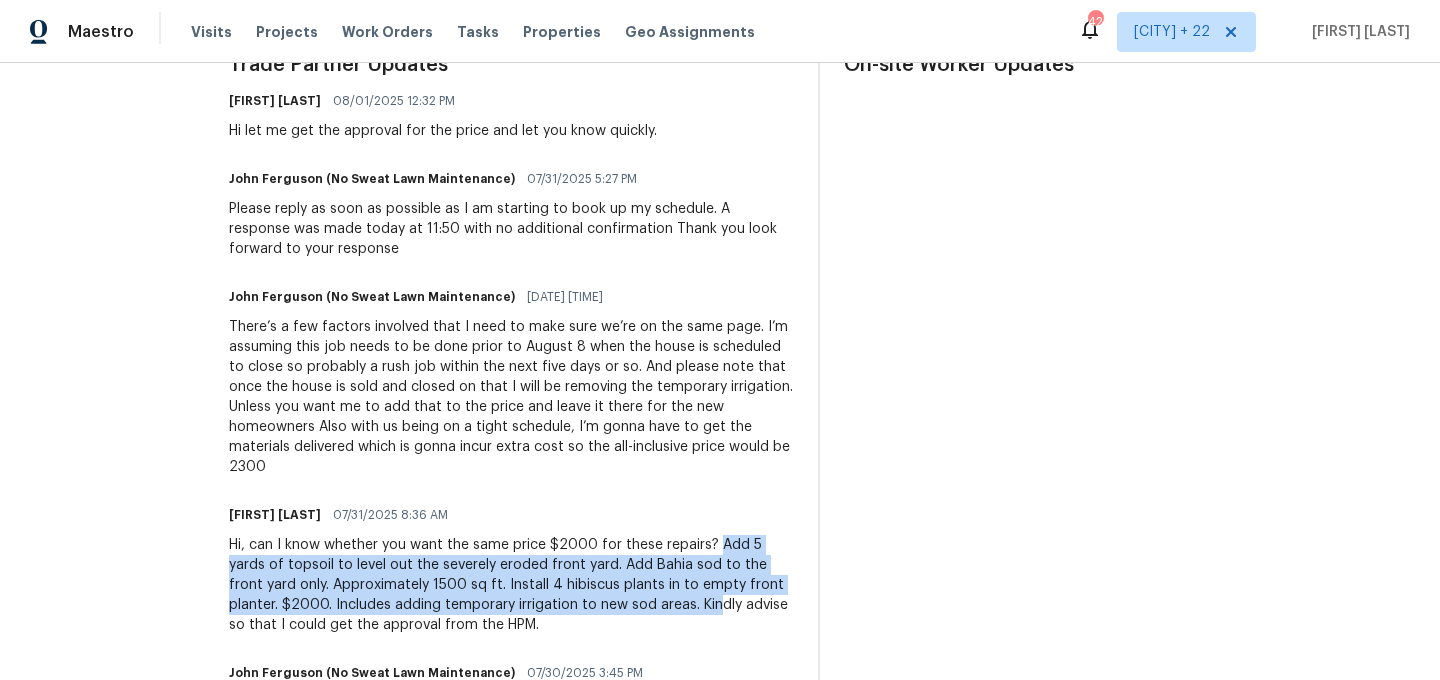 drag, startPoint x: 694, startPoint y: 520, endPoint x: 615, endPoint y: 589, distance: 104.89042 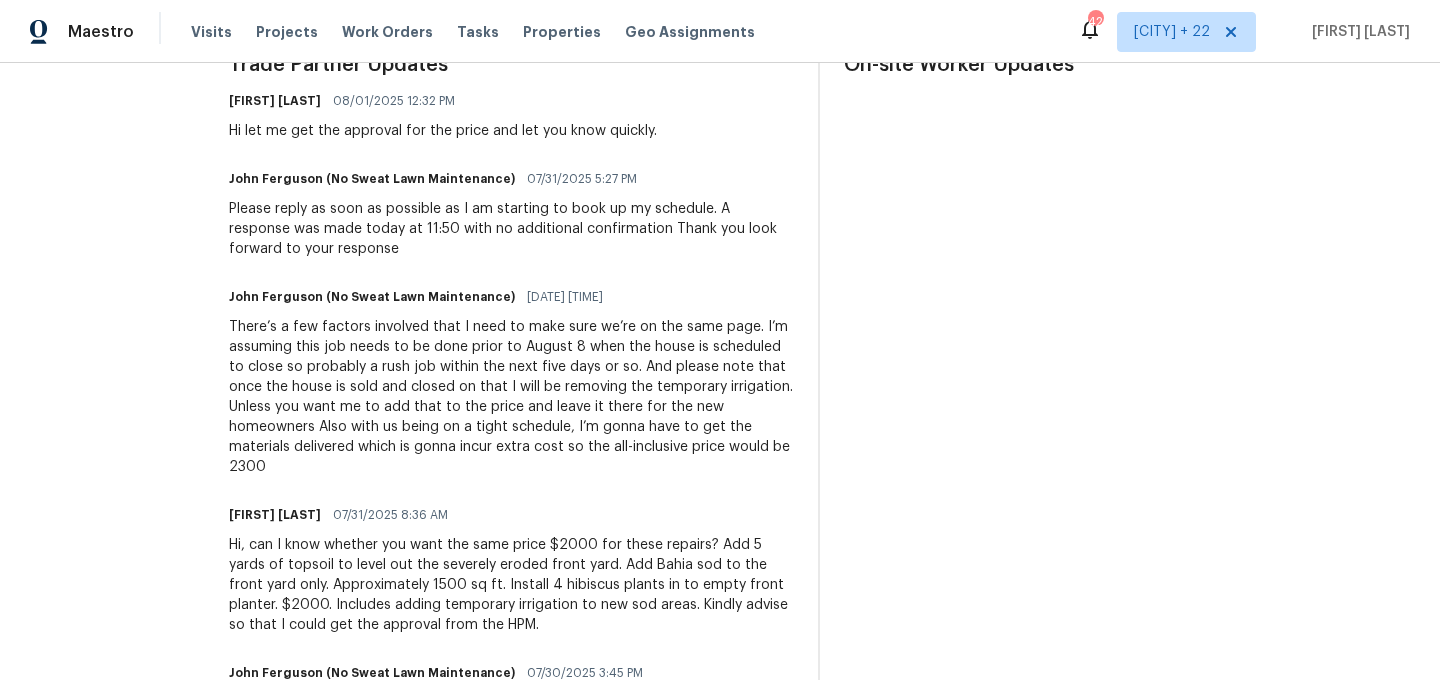 click on "There’s a few factors involved that I need to make sure we’re on the same
page. I’m assuming this job needs to be done prior to August 8 when the
house is scheduled to close so probably a rush job within the next five
days or so.    And please note that once the house is sold and closed on
that I will be removing the temporary irrigation.  Unless you want me to
add that to the price and leave it there for the new homeowners   Also with
us being on a tight schedule, I’m gonna have to get the materials delivered
which is gonna incur extra cost so the all-inclusive price would be 2300" at bounding box center [511, 397] 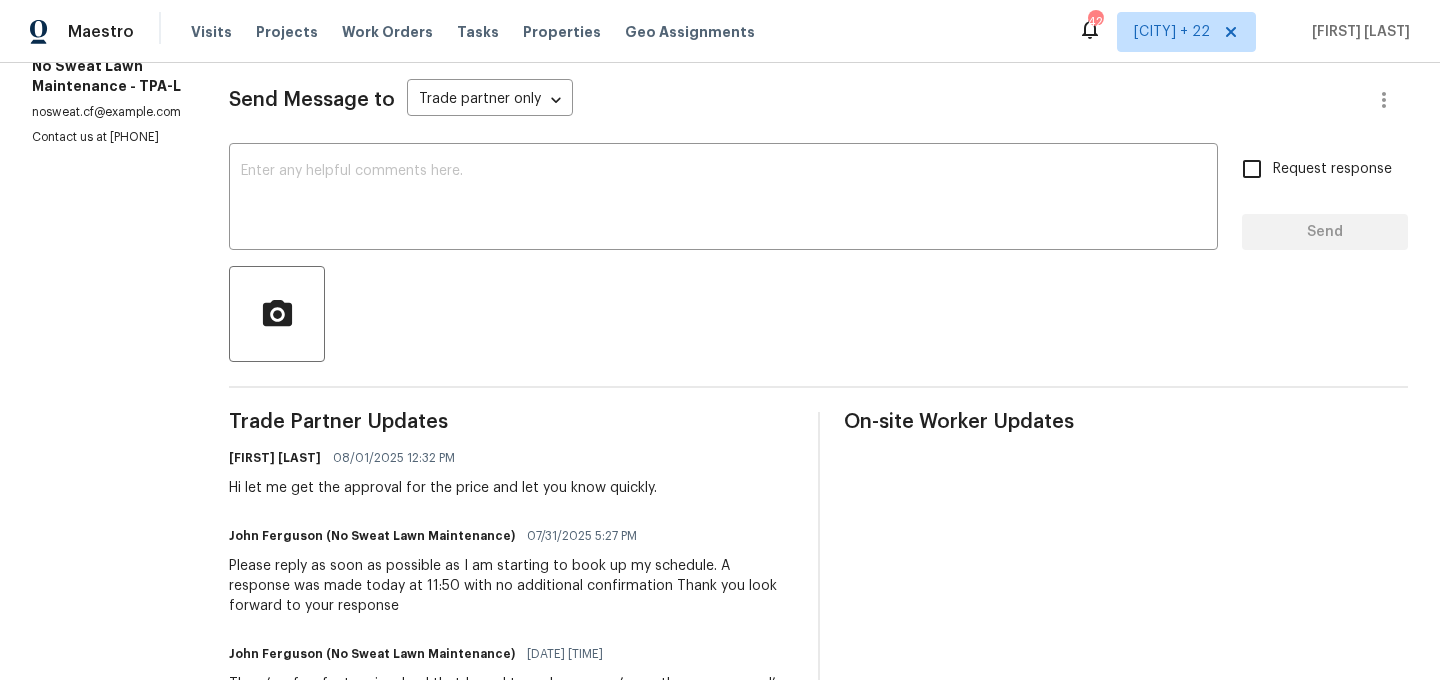 scroll, scrollTop: 269, scrollLeft: 0, axis: vertical 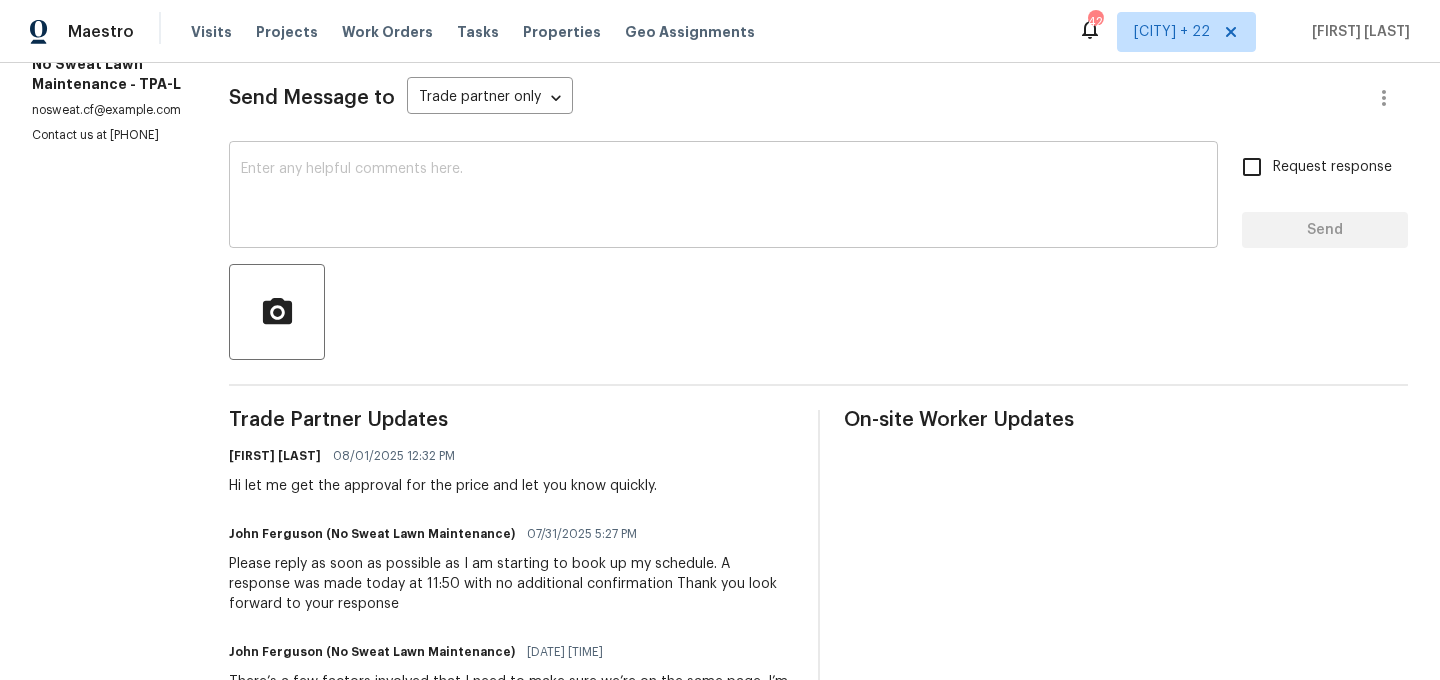 click at bounding box center (723, 197) 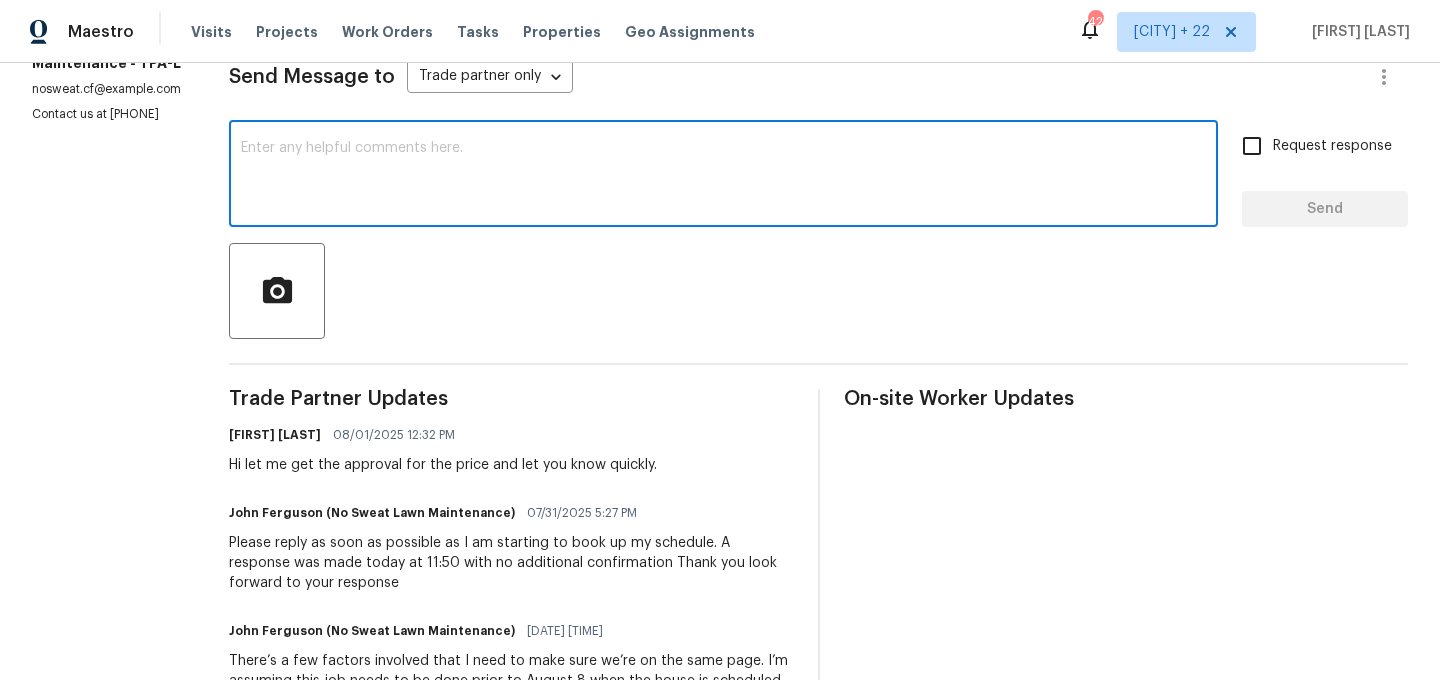 scroll, scrollTop: 280, scrollLeft: 0, axis: vertical 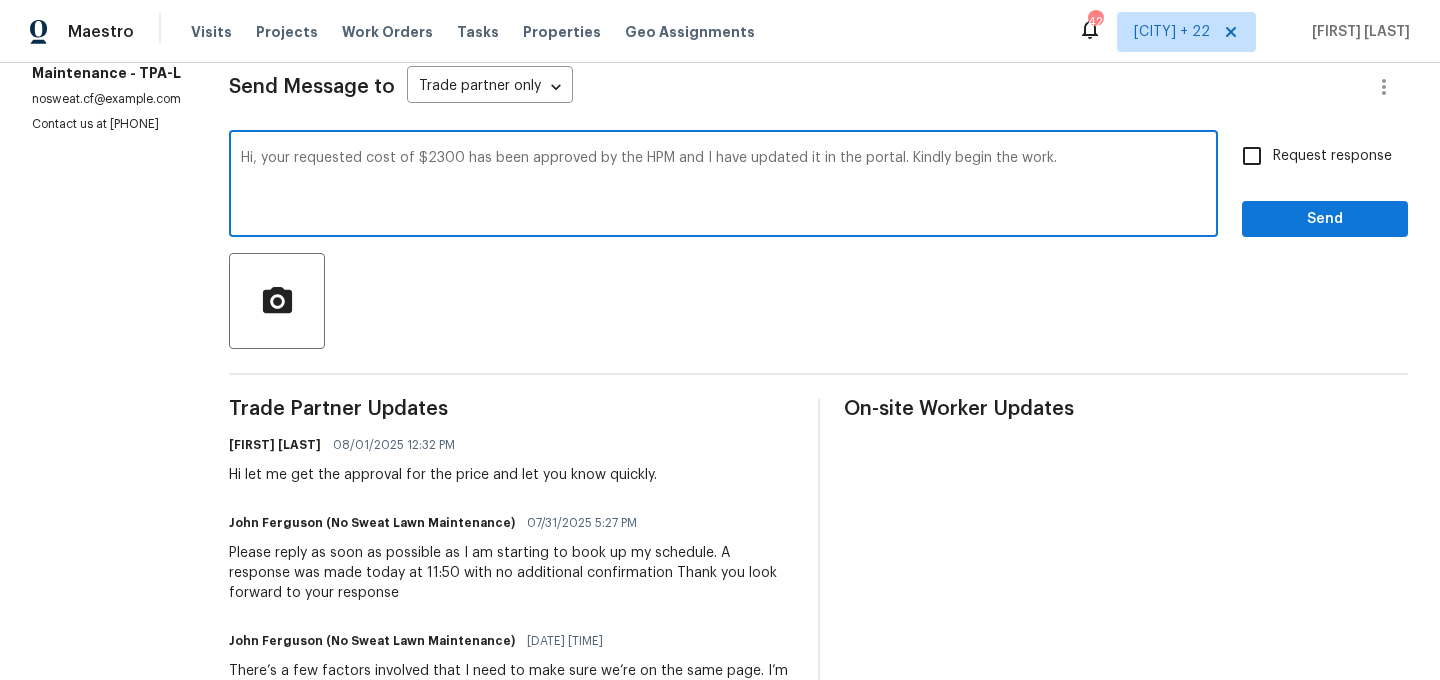 type on "Hi, your requested cost of $2300 has been approved by the HPM and I have updated it in the portal. Kindly begin the work." 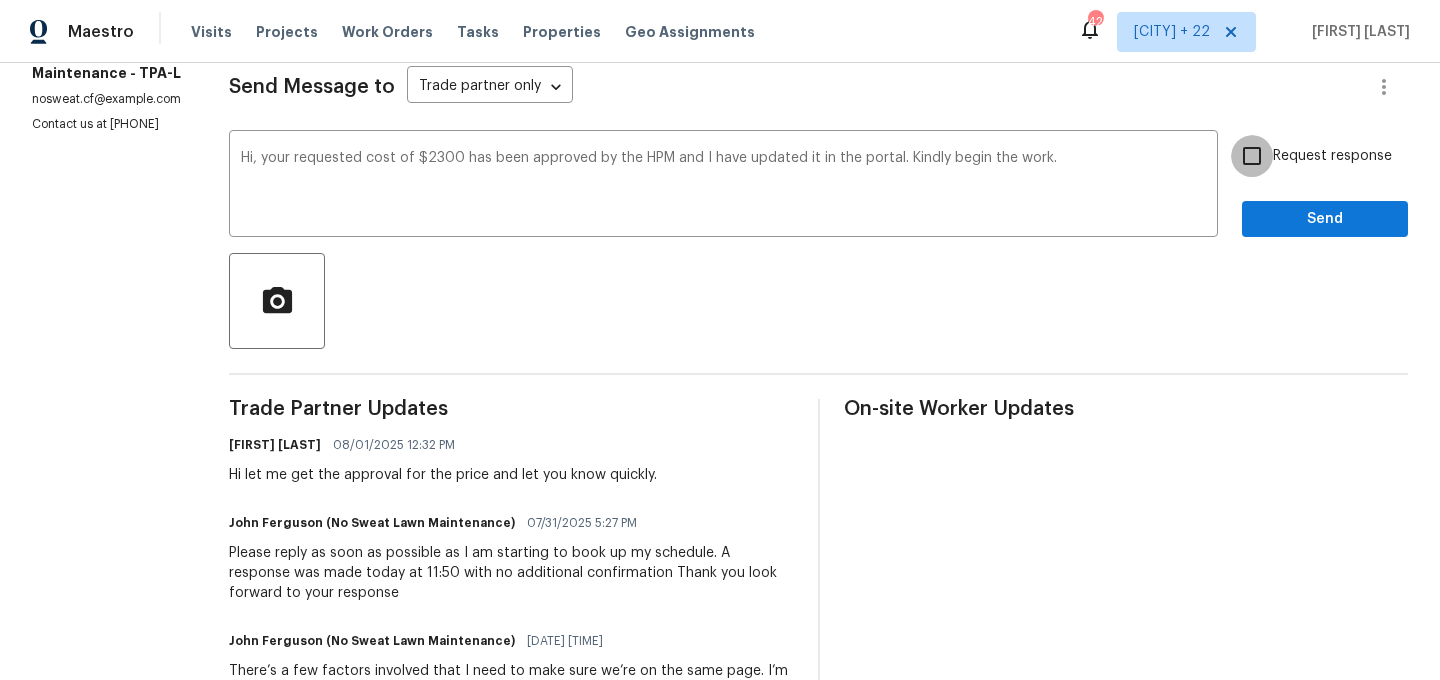 click on "Request response" at bounding box center [1252, 156] 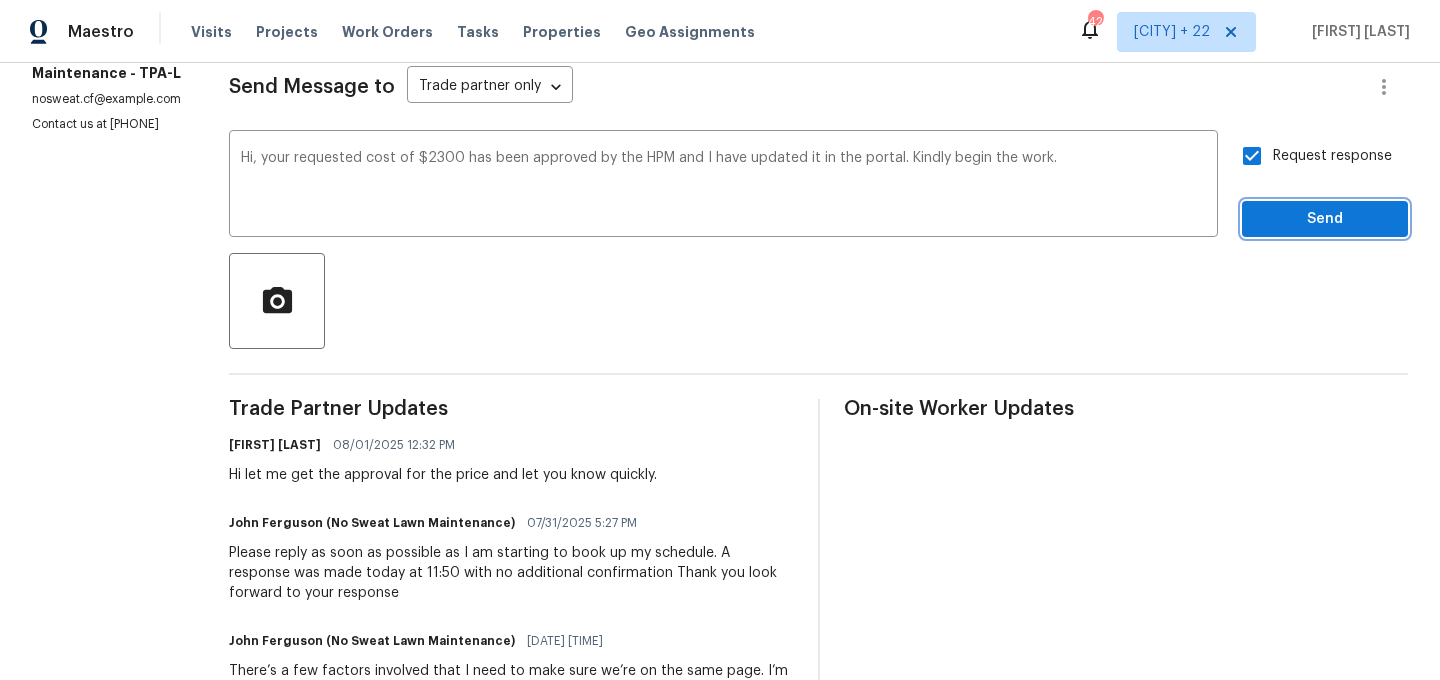 click on "Send" at bounding box center (1325, 219) 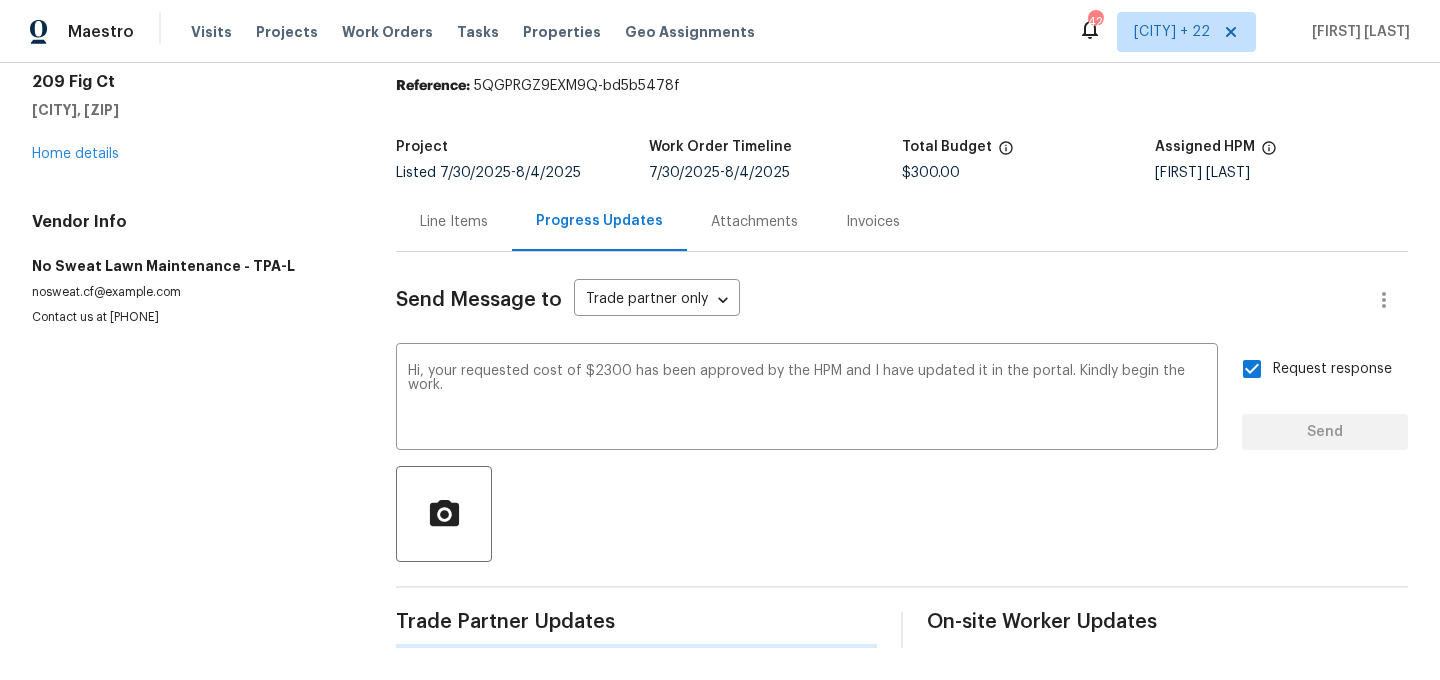 scroll, scrollTop: 67, scrollLeft: 0, axis: vertical 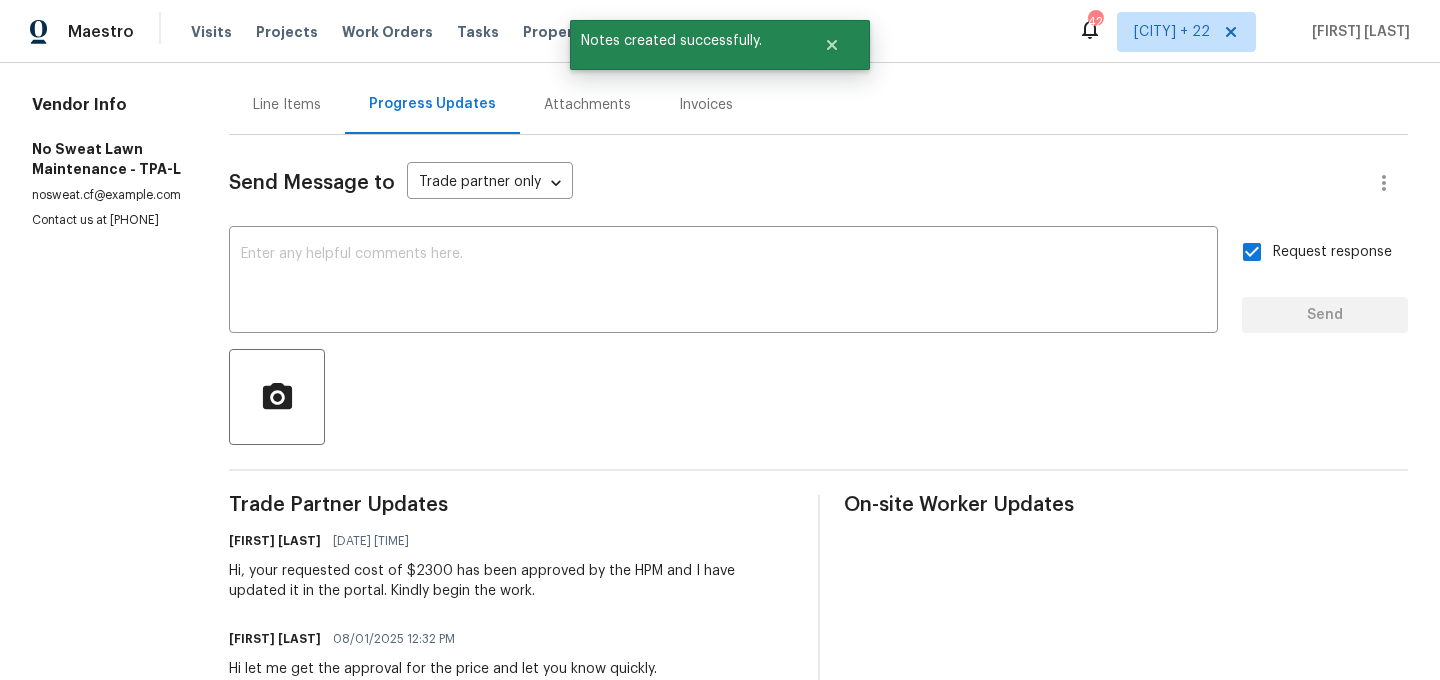 click on "Line Items" at bounding box center [287, 104] 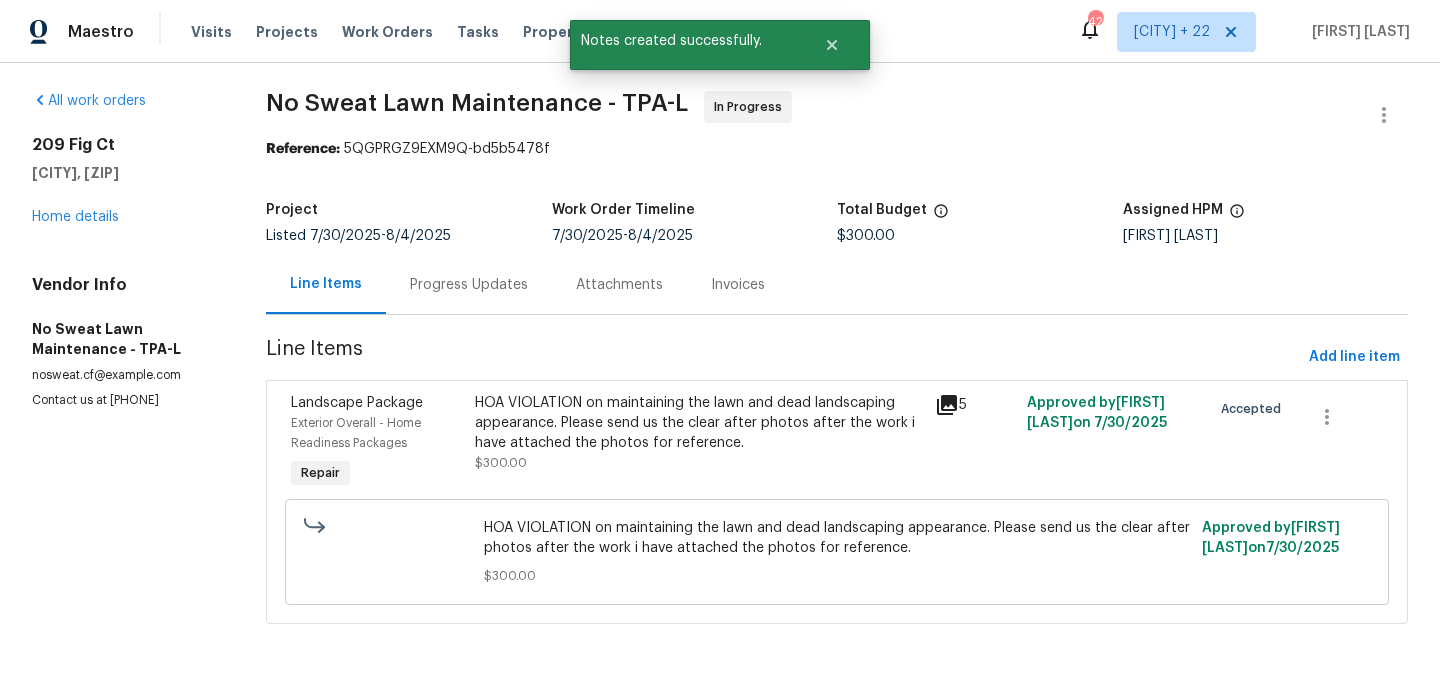 scroll, scrollTop: 5, scrollLeft: 0, axis: vertical 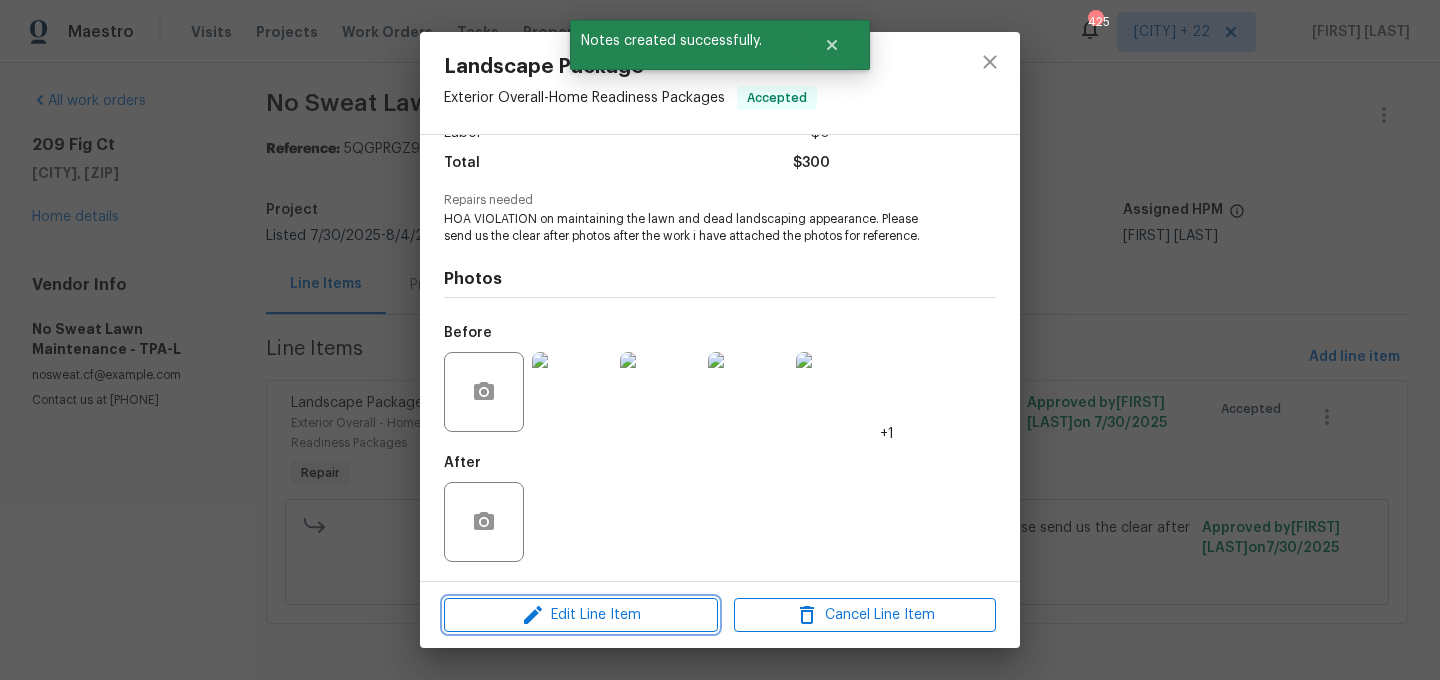 click on "Edit Line Item" at bounding box center [581, 615] 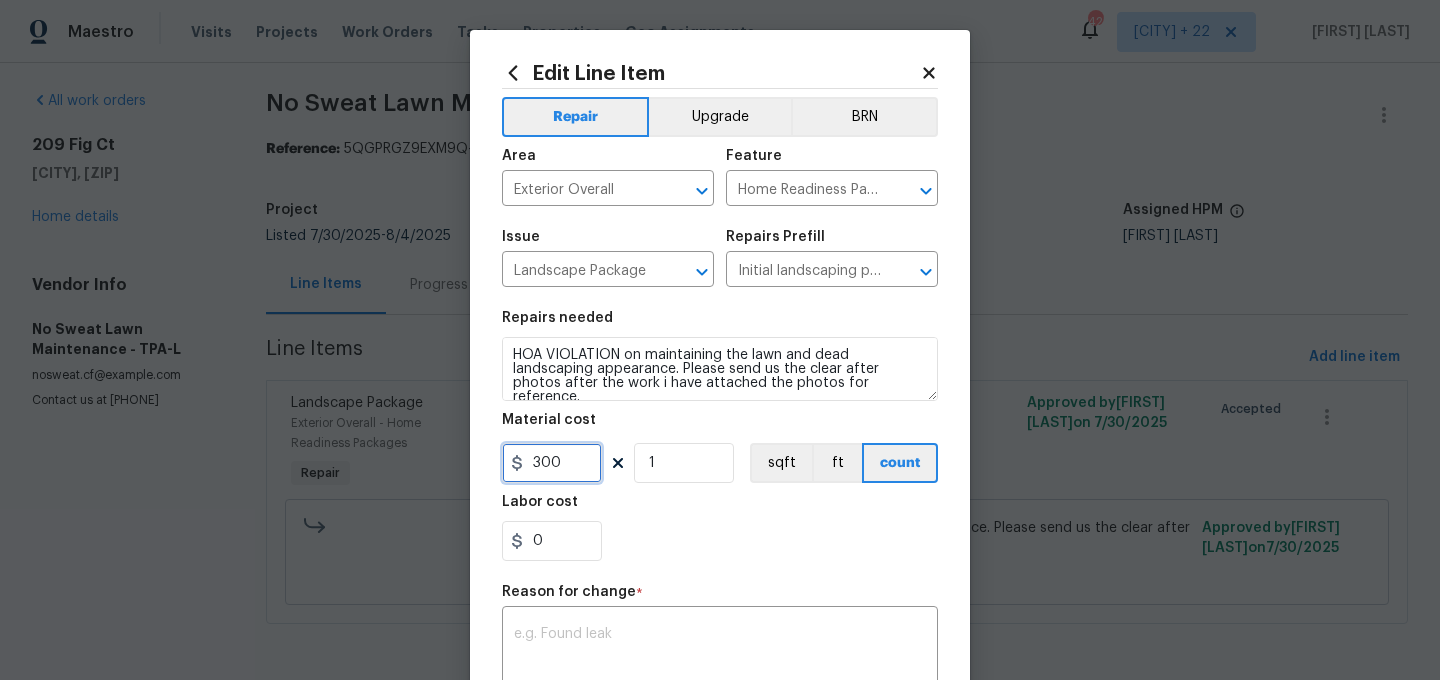 drag, startPoint x: 573, startPoint y: 460, endPoint x: 528, endPoint y: 455, distance: 45.276924 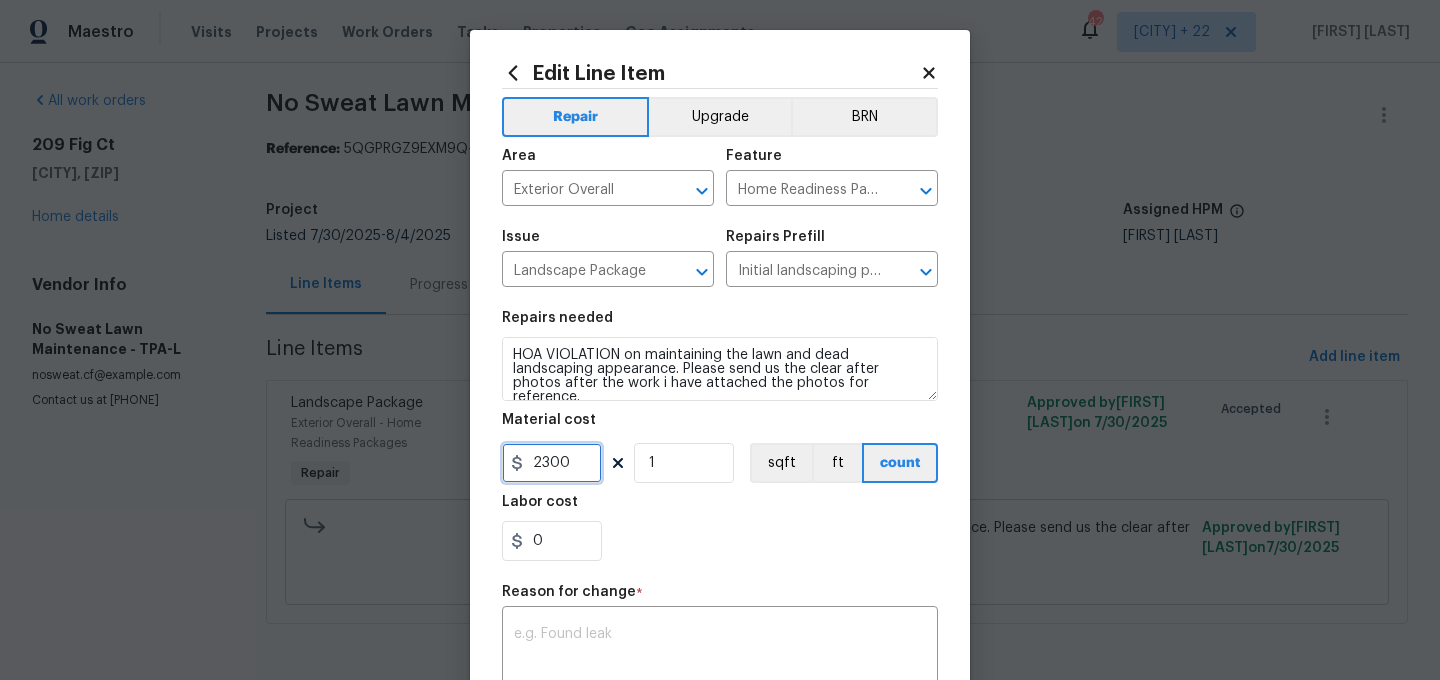 scroll, scrollTop: 326, scrollLeft: 0, axis: vertical 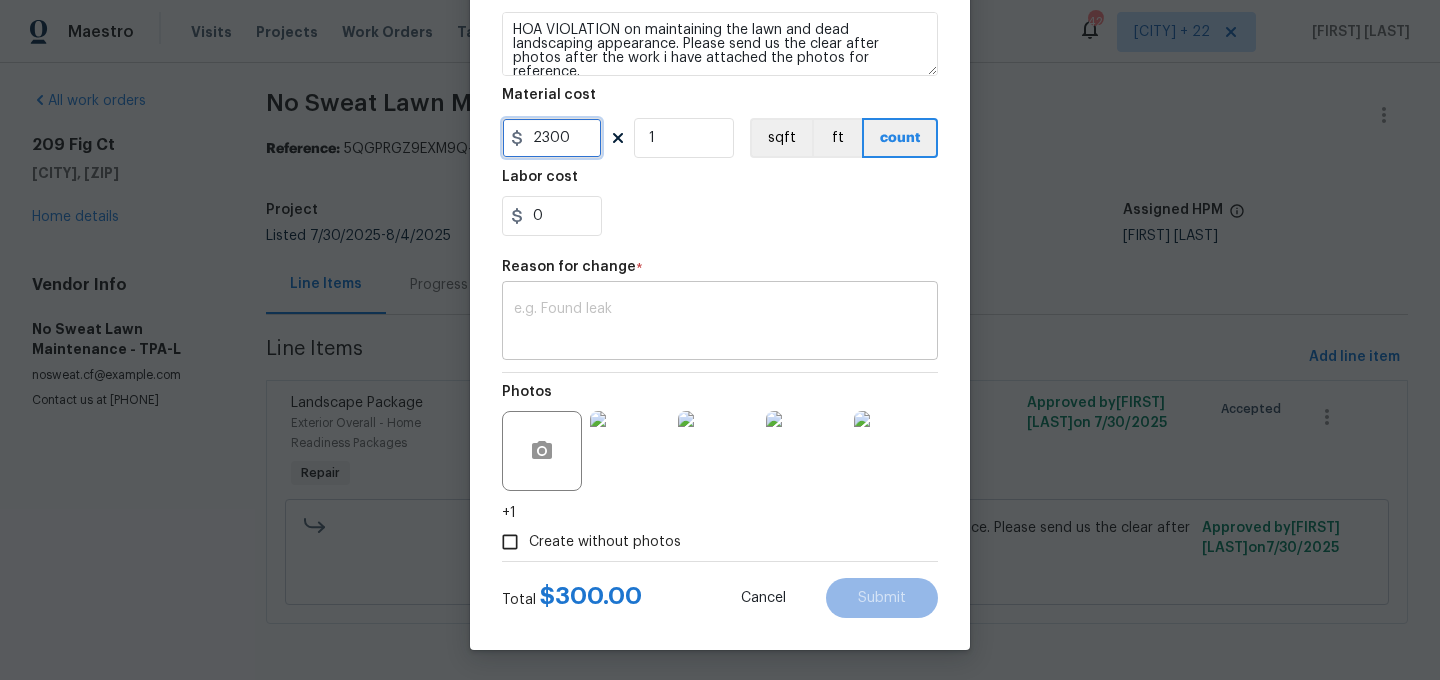 type on "2300" 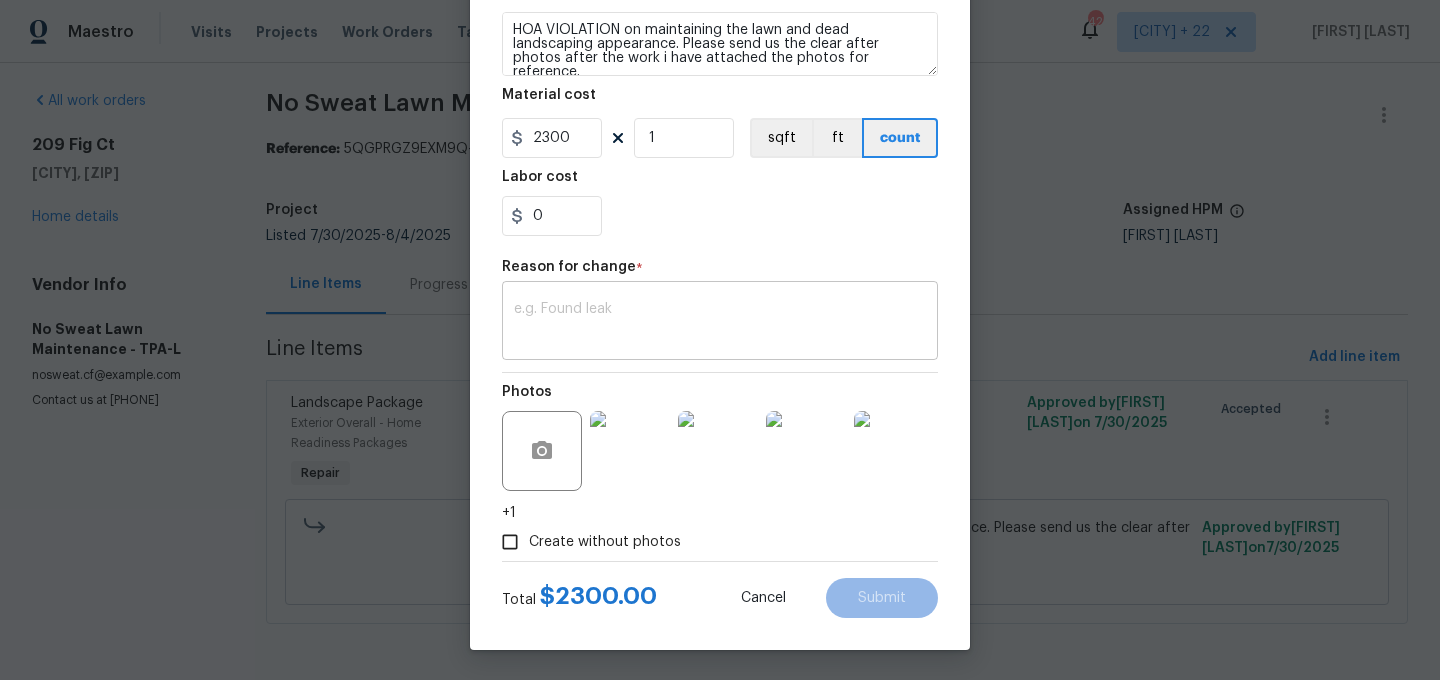 click on "x ​" at bounding box center (720, 323) 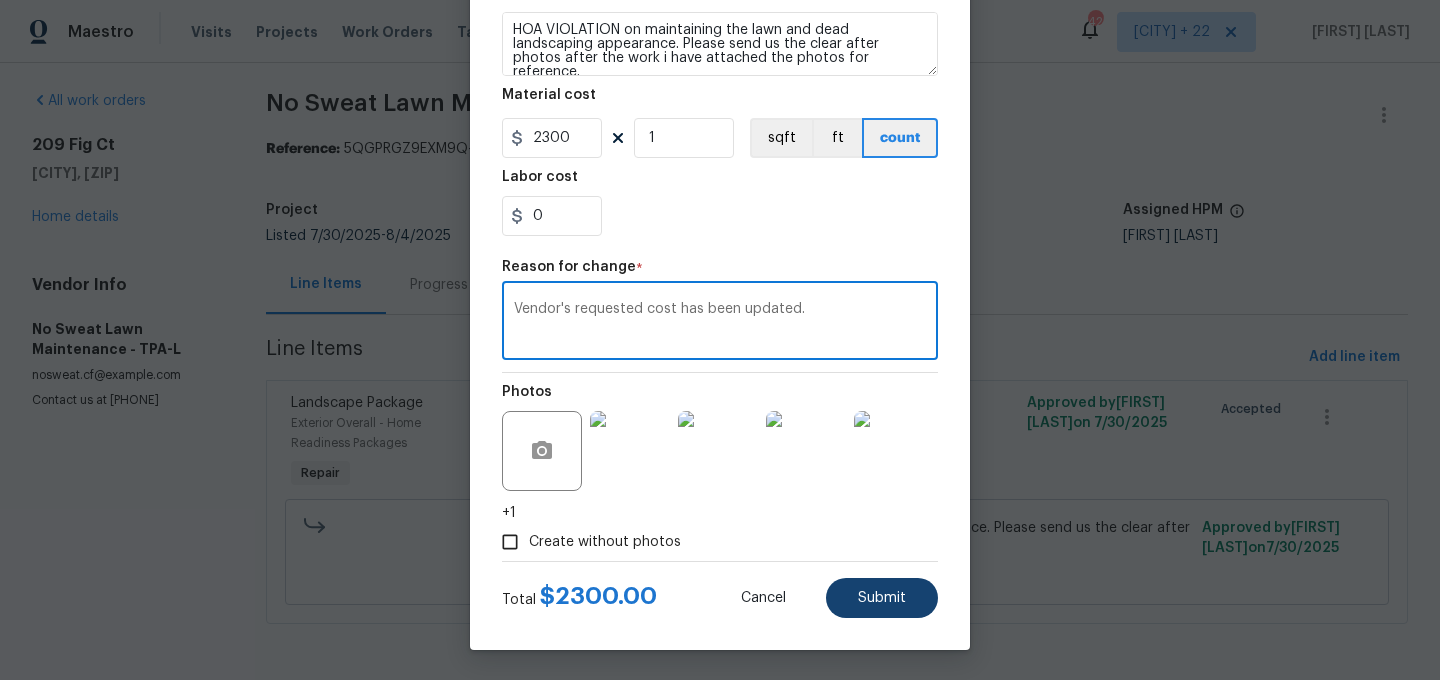 type on "Vendor's requested cost has been updated." 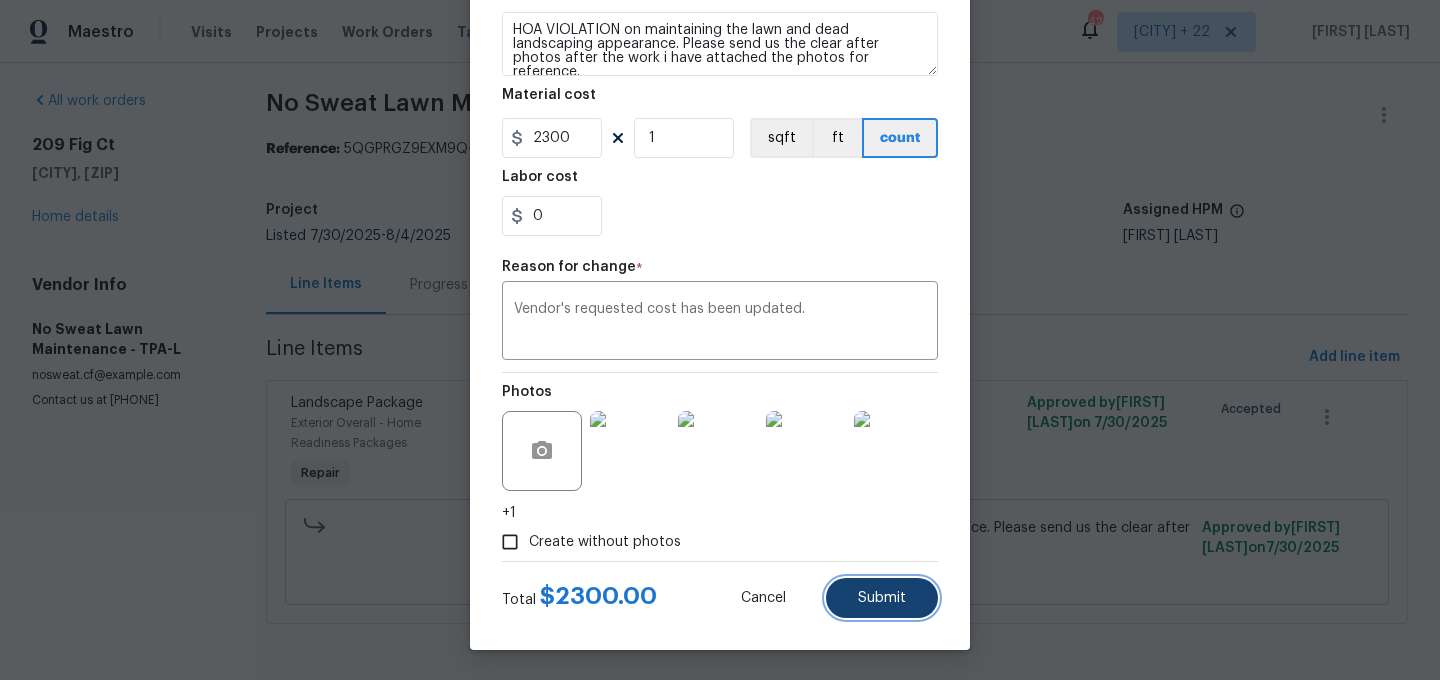 click on "Submit" at bounding box center [882, 598] 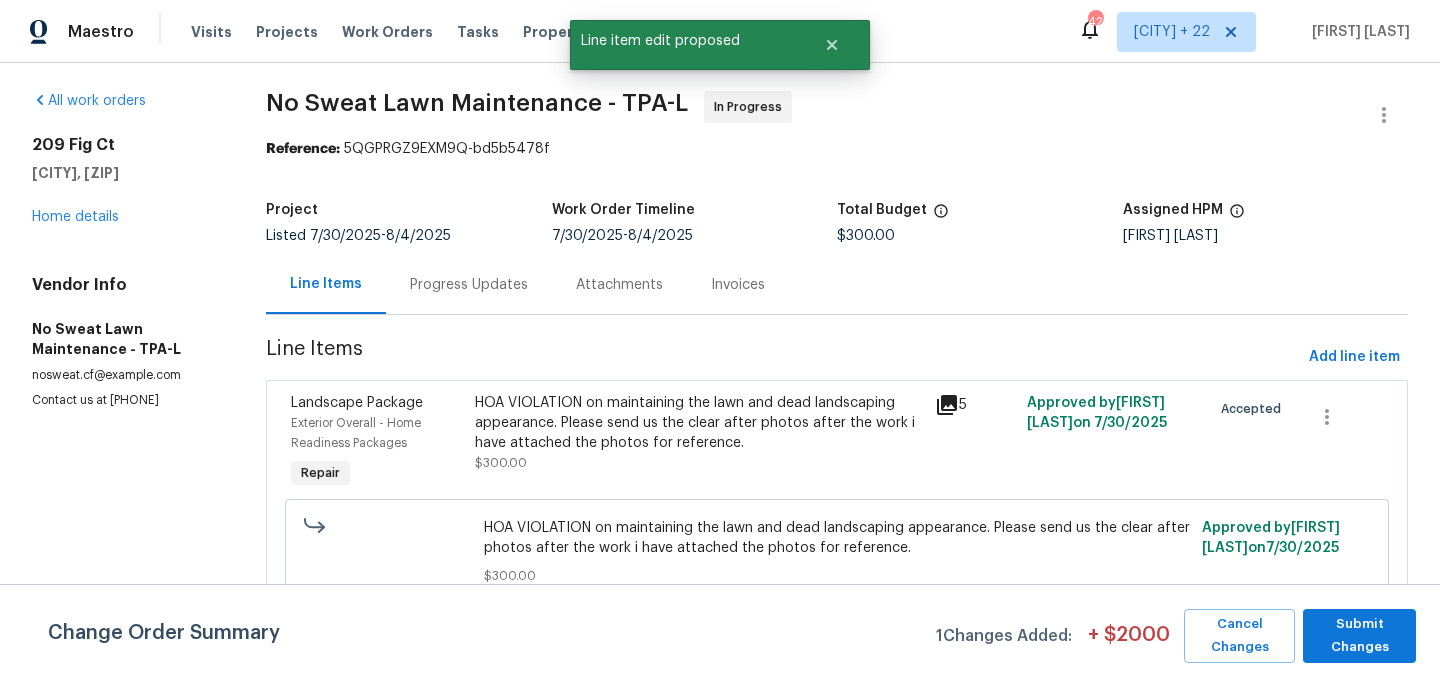 scroll, scrollTop: 0, scrollLeft: 0, axis: both 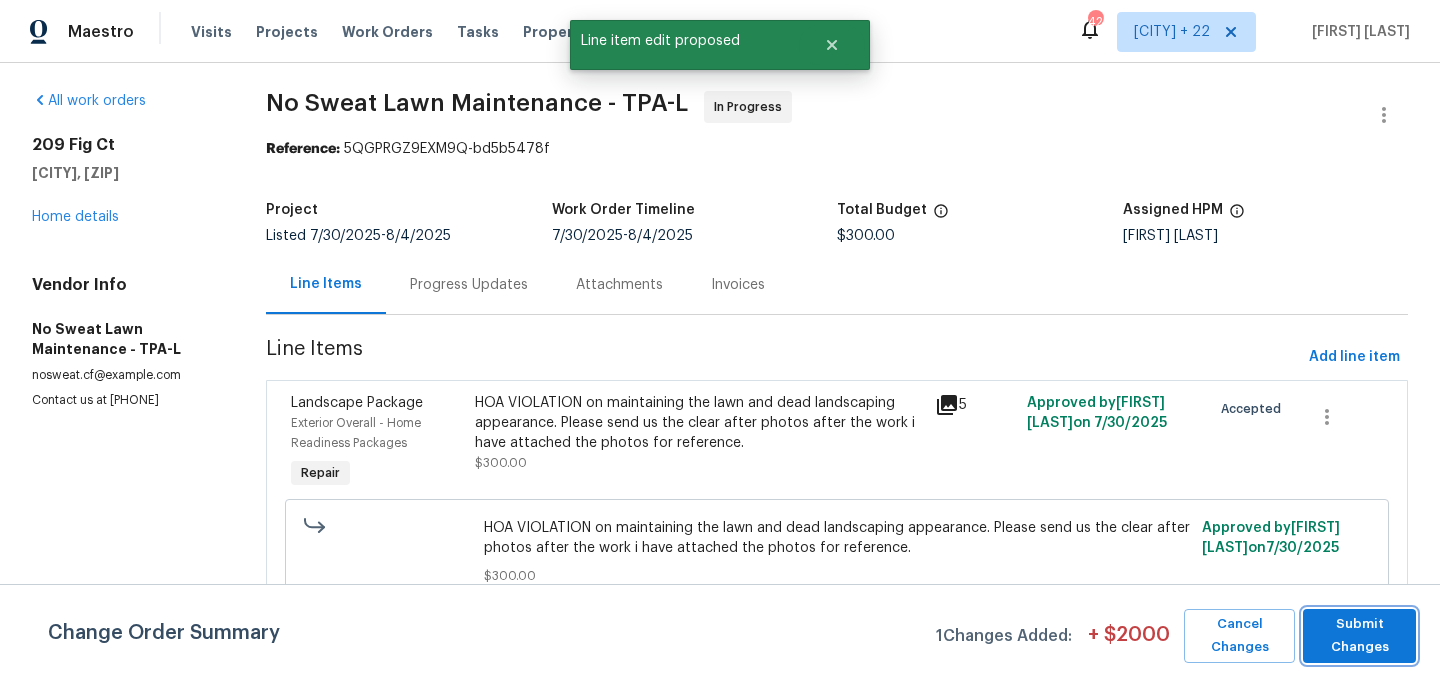 click on "Submit Changes" at bounding box center (1359, 636) 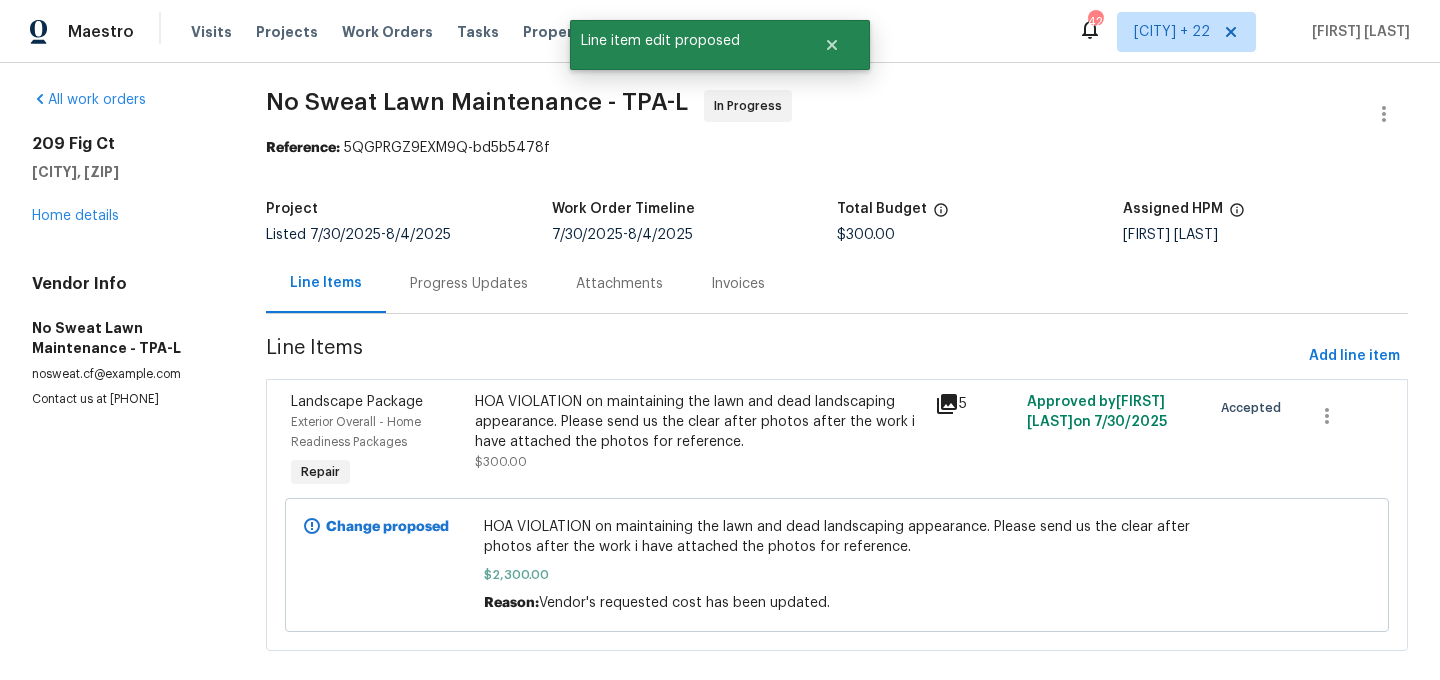 scroll, scrollTop: 33, scrollLeft: 0, axis: vertical 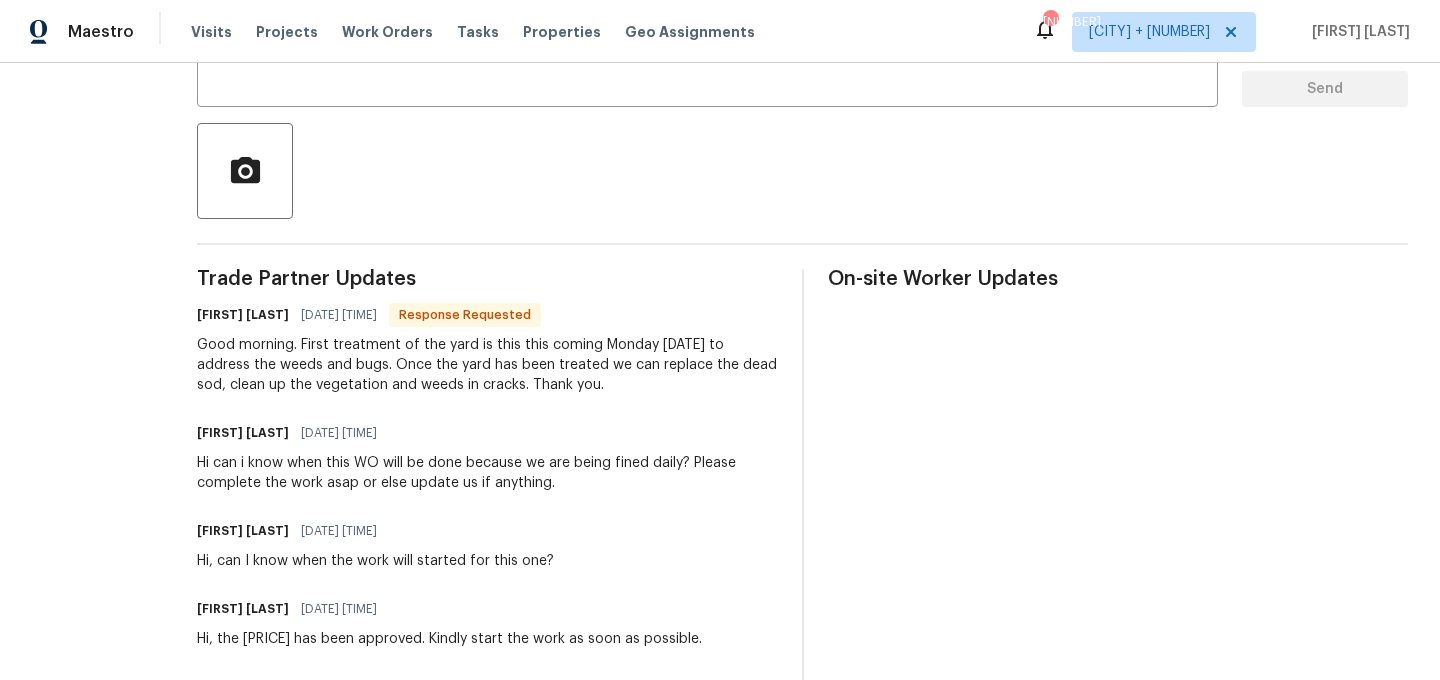 click on "Trade Partner Updates Jennifer Wesela 07/31/2025 8:27 AM Response Requested Good morning.  First treatment of the yard is this this coming Monday 8/4 to address the weeds and bugs.   Once the yard has been treated we can replace the dead sod, clean up the vegetation and weeds in cracks.  Thank you. Sheeba Rani D 07/31/2025 7:24 AM Hi can i know when this WO will be done because we are being fined daily? Please complete the work asap or else update us if anything. Sheeba Rani D 07/29/2025 1:26 PM Hi, can I know when the work will started for this one? Sheeba Rani D 07/28/2025 7:45 AM Hi, the $1850 has been approved. Kindly start the work as soon as possible. Jennifer Wesela 07/27/2025 10:16 AM Afternoon.  Let us know any updates on this project.  Thank you. Sheeba Rani D 07/22/2025 12:03 PM Let me ask the HPM for the price approval. Please wait. Jennifer Wesela 07/22/2025 8:40 AM Additional pics of dead grass uploaded.  Ty Jennifer Wesela 07/21/2025 7:13 AM Jennifer Wesela 07/18/2025 6:11 AM Sheeba Rani D" at bounding box center (487, 853) 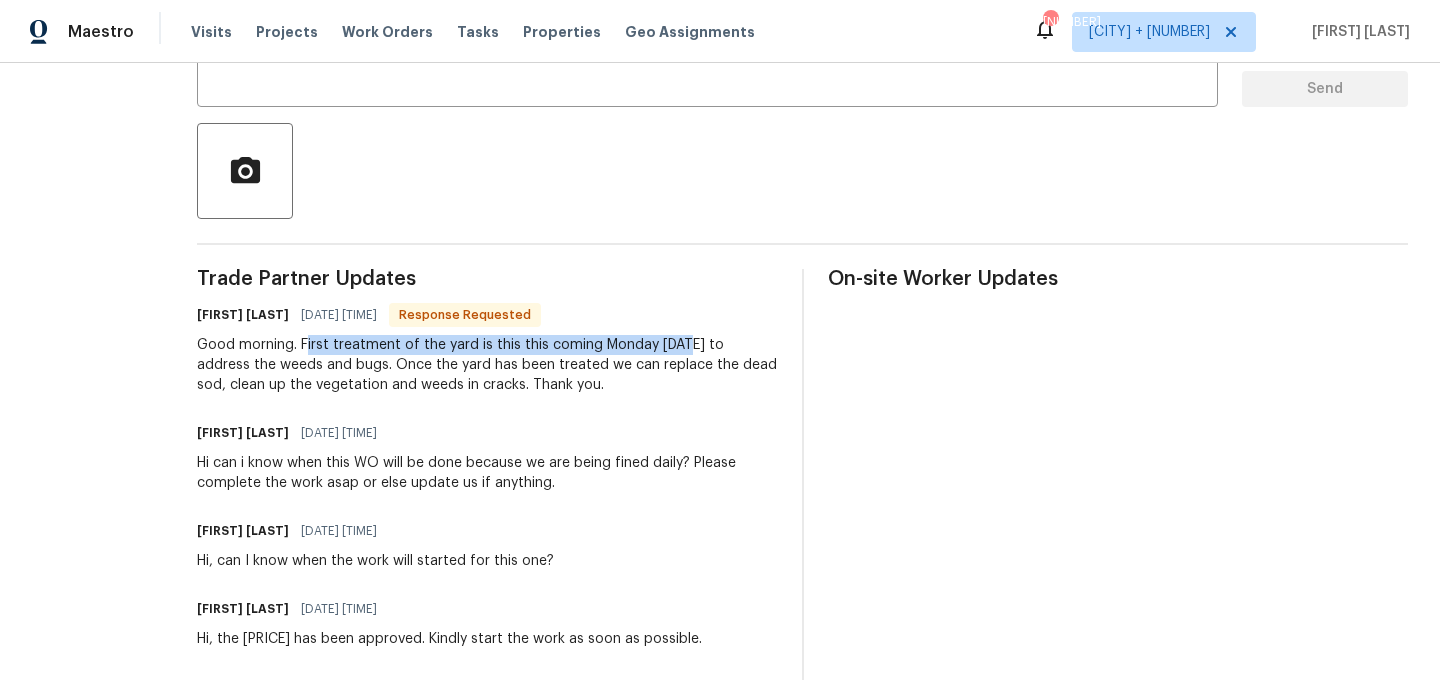 drag, startPoint x: 303, startPoint y: 345, endPoint x: 672, endPoint y: 336, distance: 369.10974 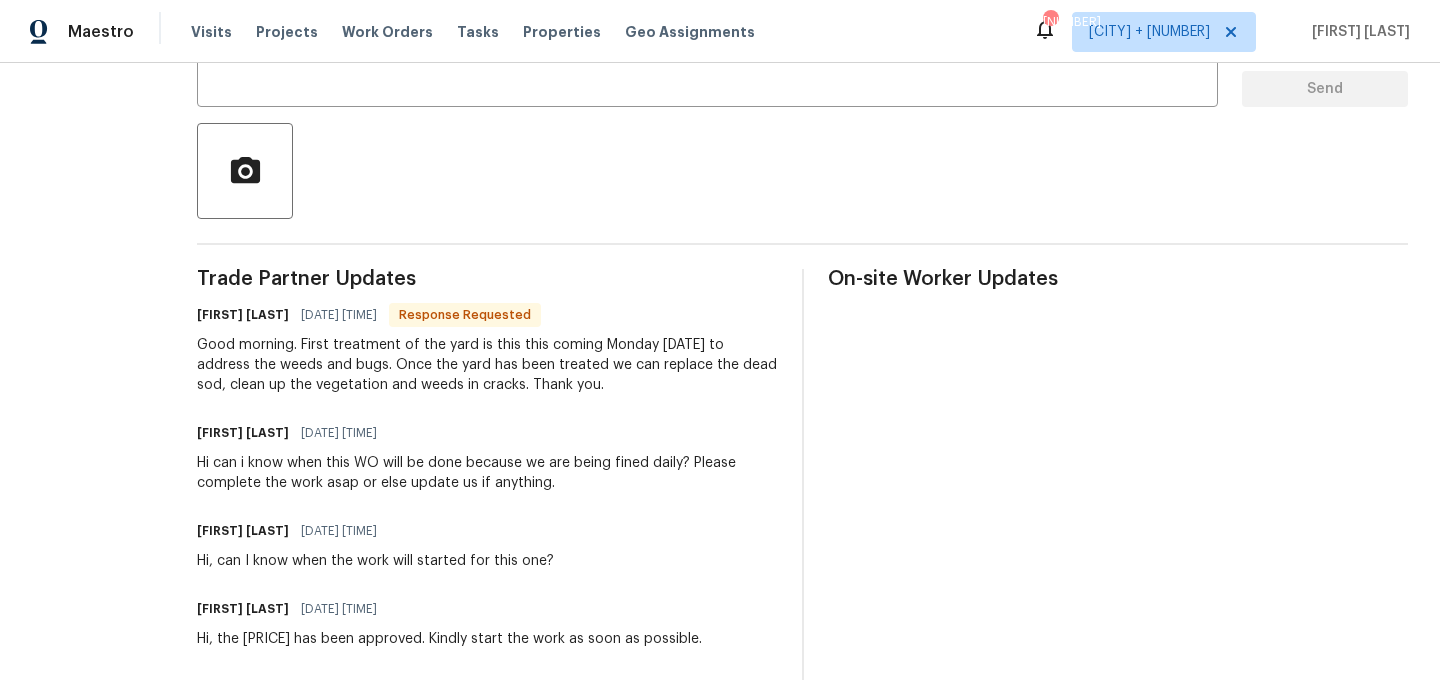 click on "Good morning.  First treatment of the yard is this this coming Monday 8/4 to address the weeds and bugs.   Once the yard has been treated we can replace the dead sod, clean up the vegetation and weeds in cracks.  Thank you." at bounding box center (487, 365) 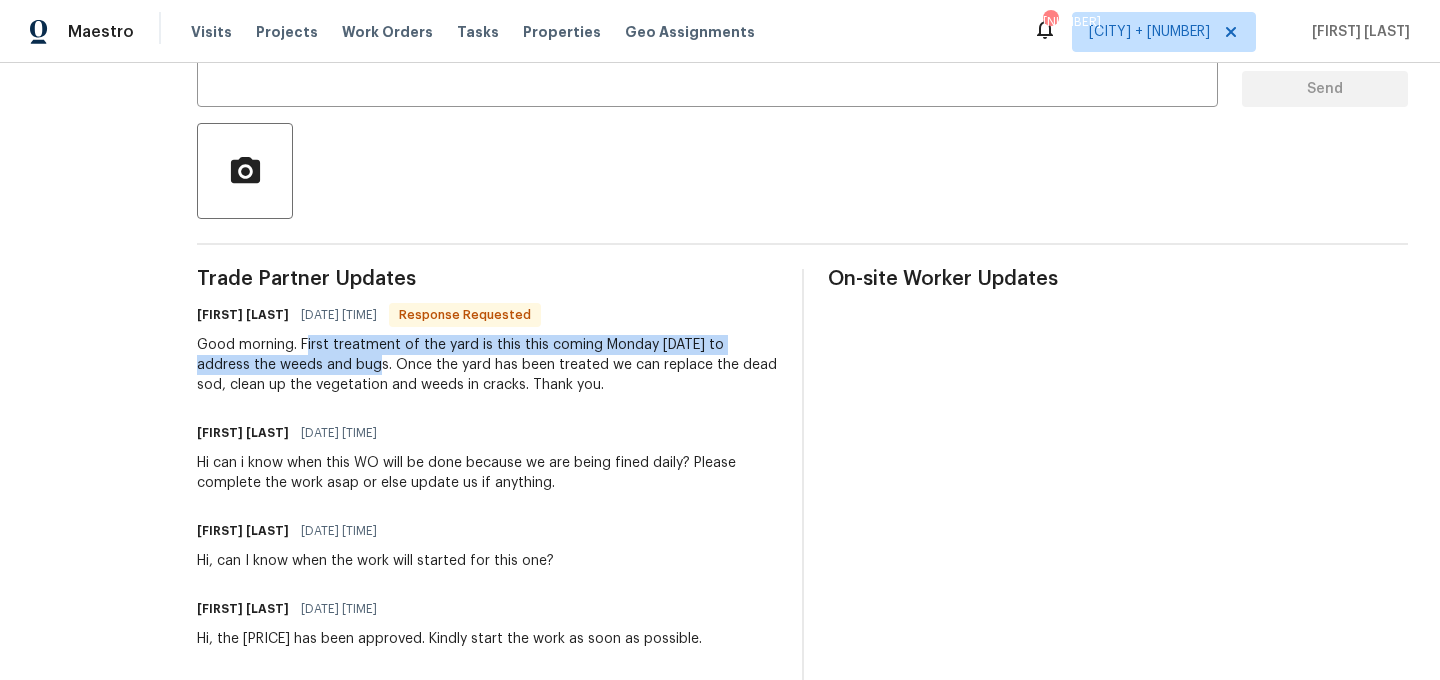 drag, startPoint x: 300, startPoint y: 343, endPoint x: 307, endPoint y: 368, distance: 25.96151 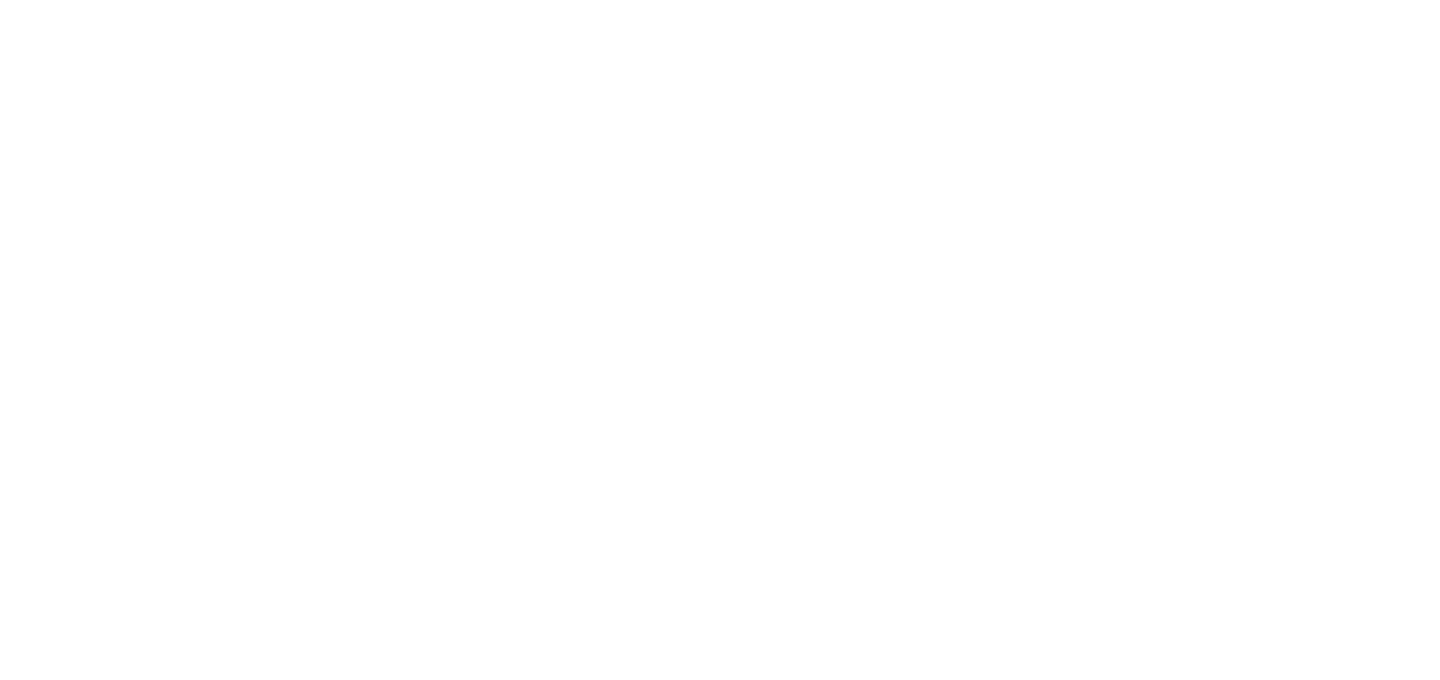 scroll, scrollTop: 0, scrollLeft: 0, axis: both 